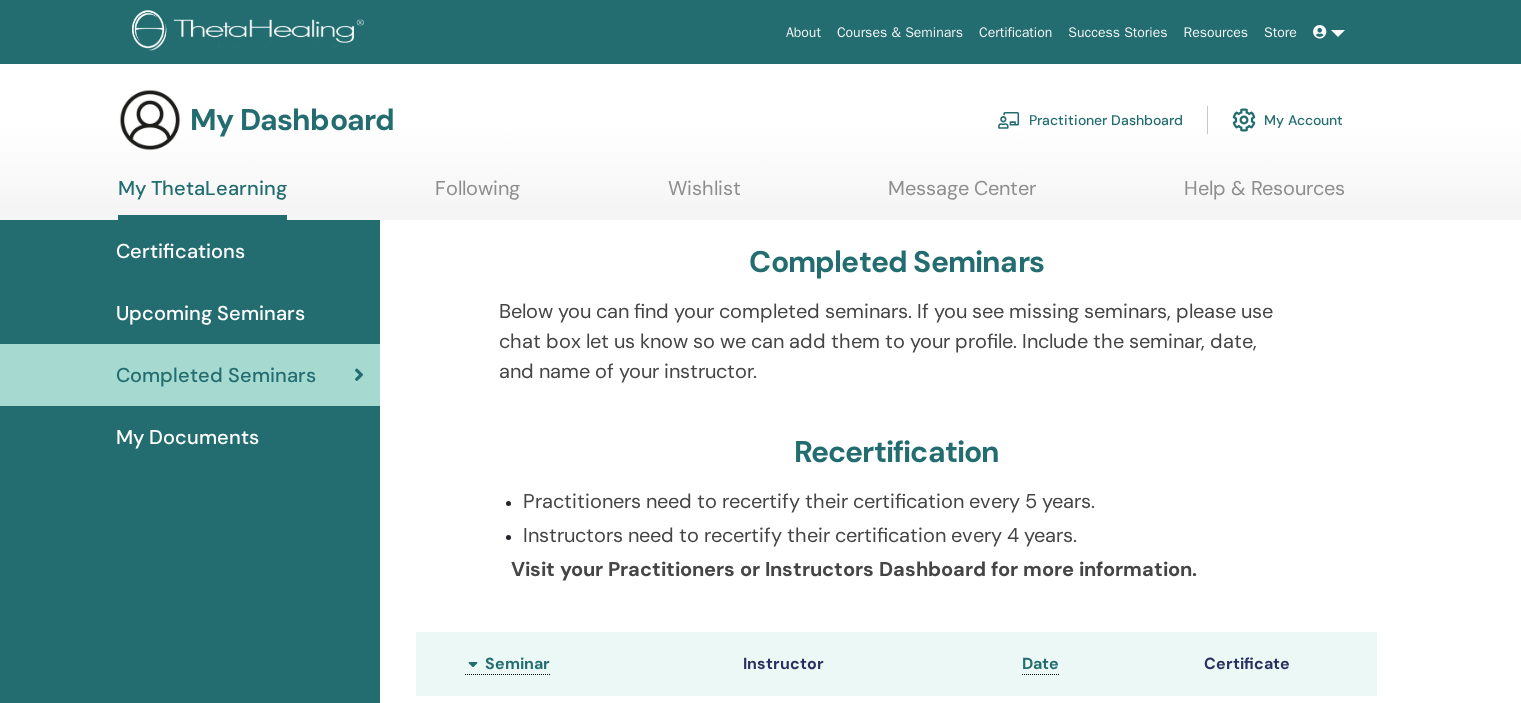 scroll, scrollTop: 0, scrollLeft: 0, axis: both 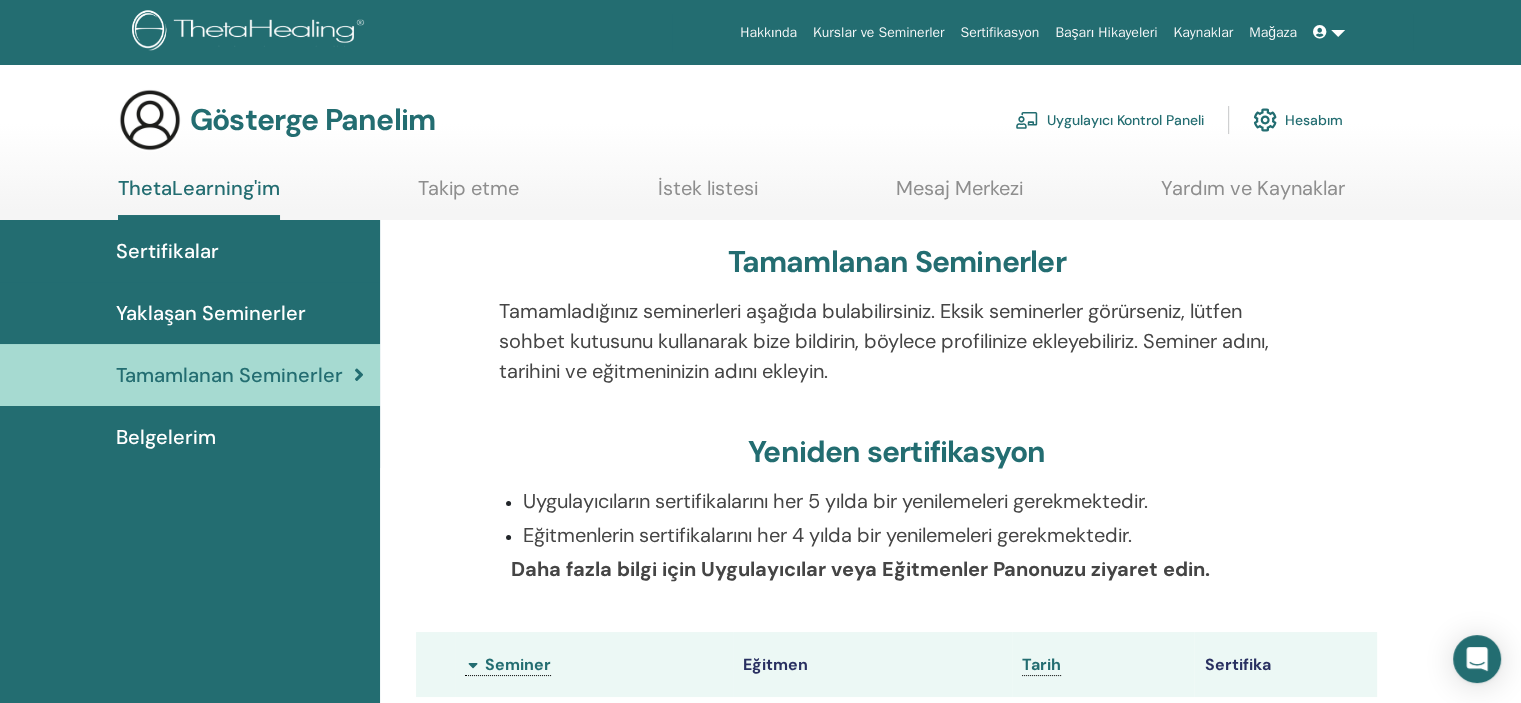 click on "Hesabım" at bounding box center (1298, 120) 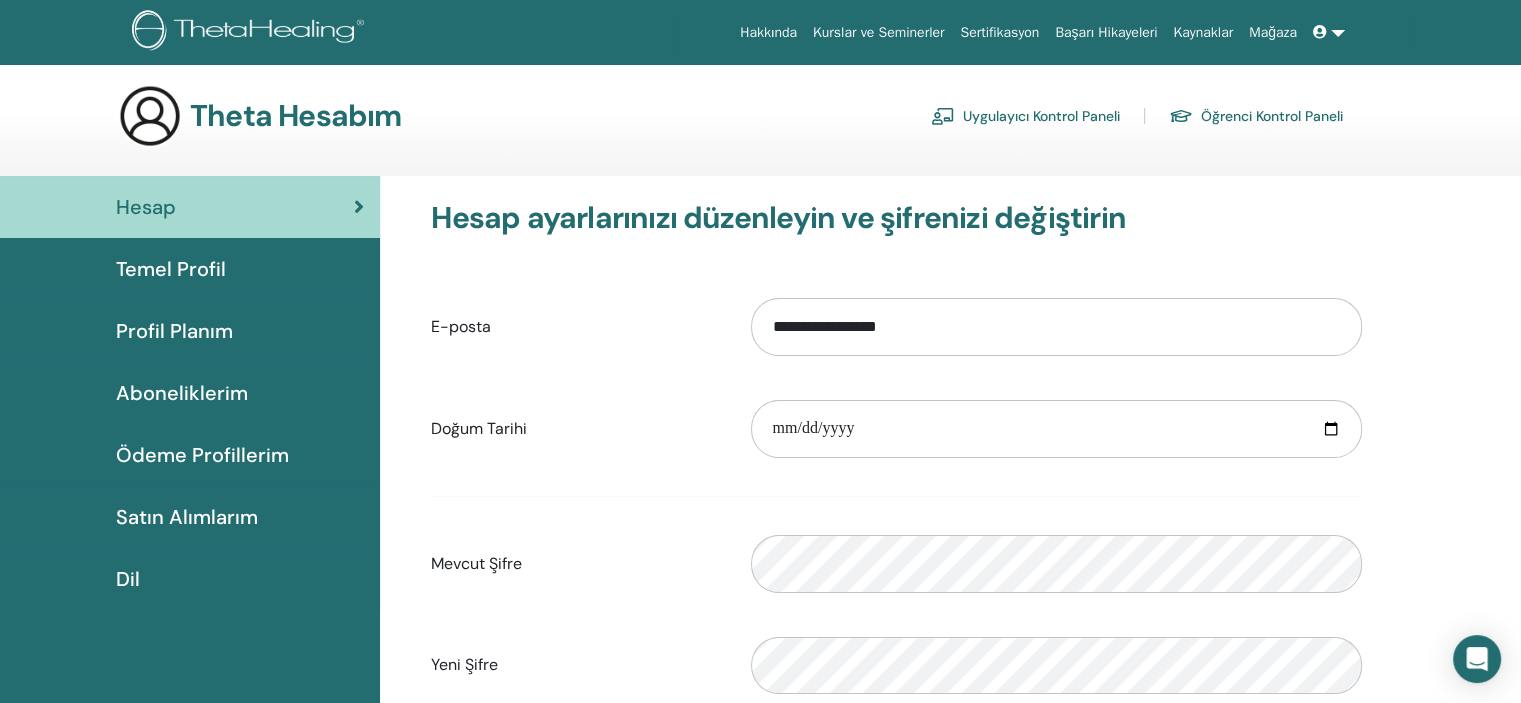 scroll, scrollTop: 0, scrollLeft: 0, axis: both 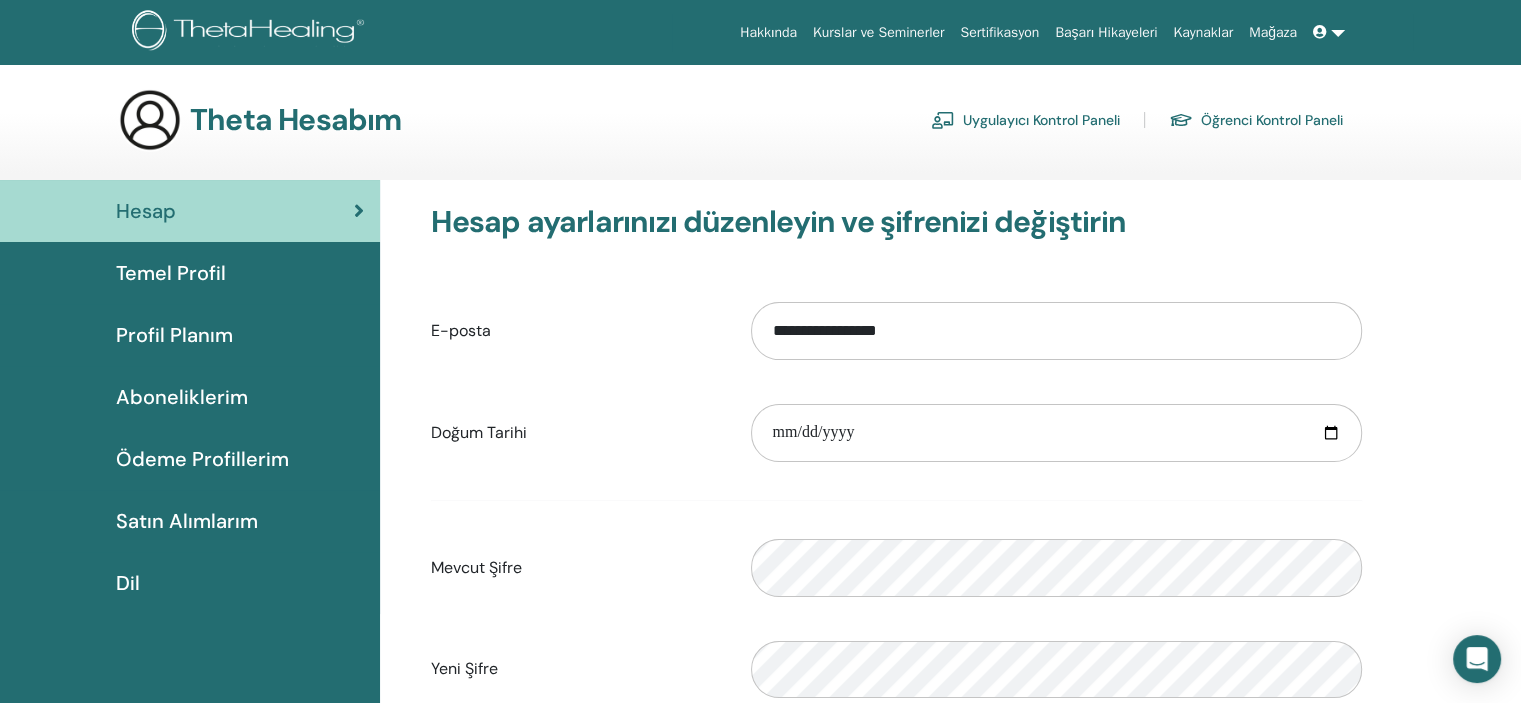 click at bounding box center [1329, 32] 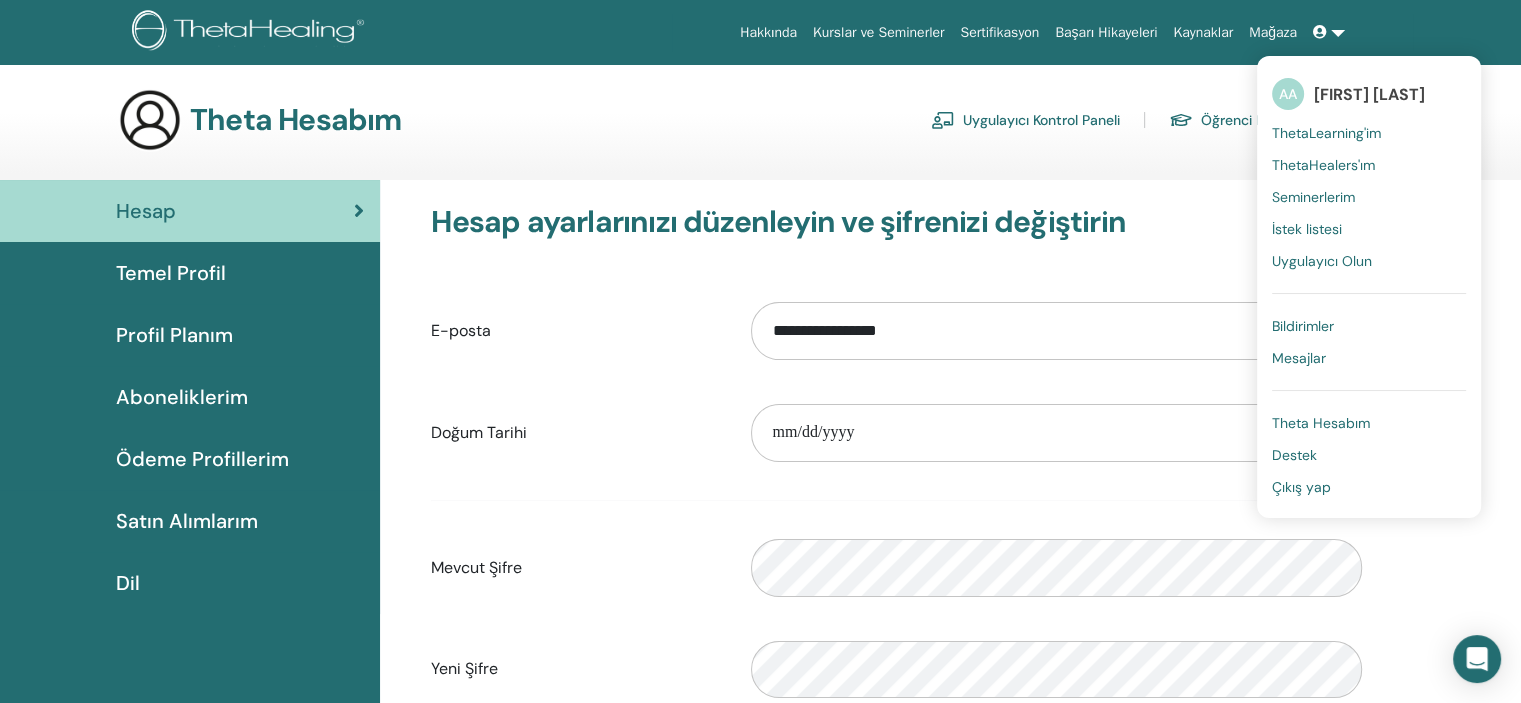 click at bounding box center (1329, 32) 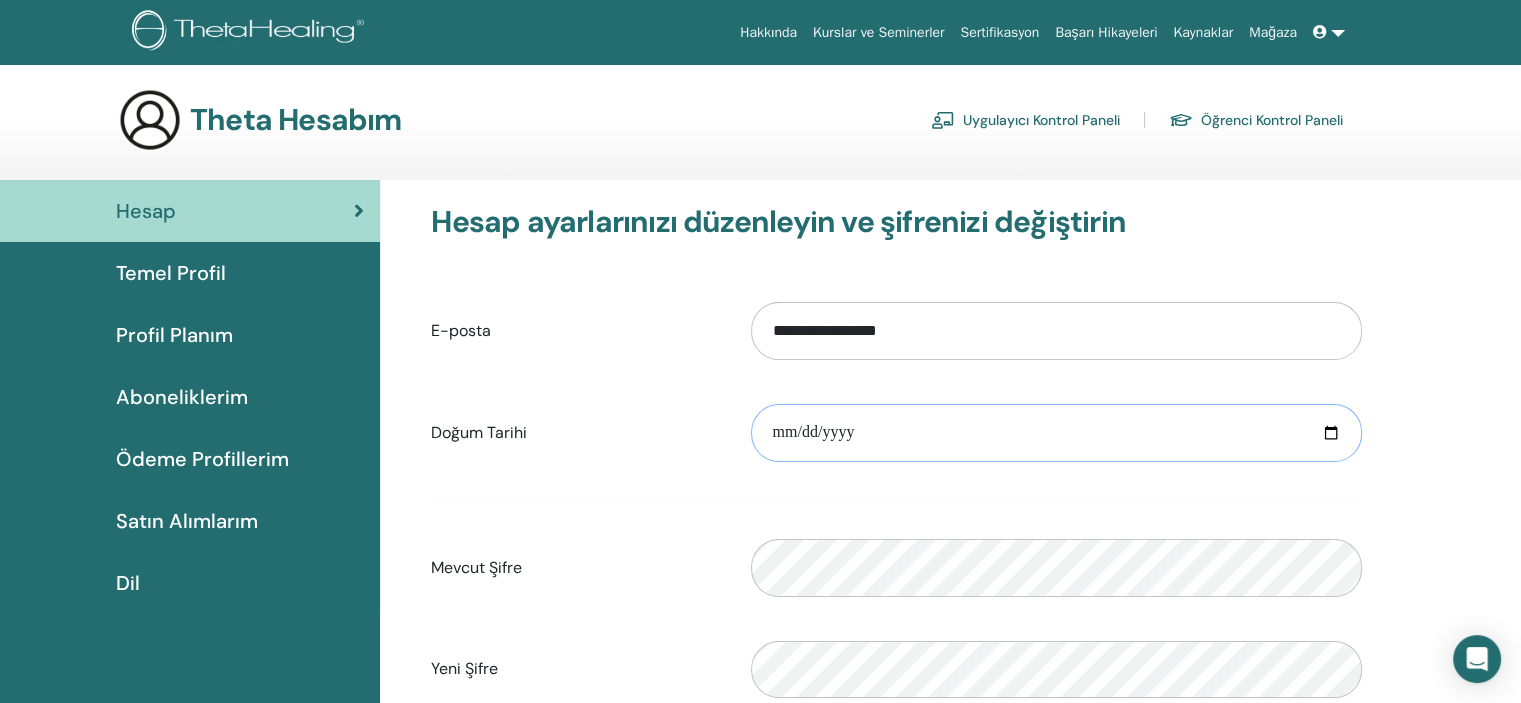 click at bounding box center (1056, 433) 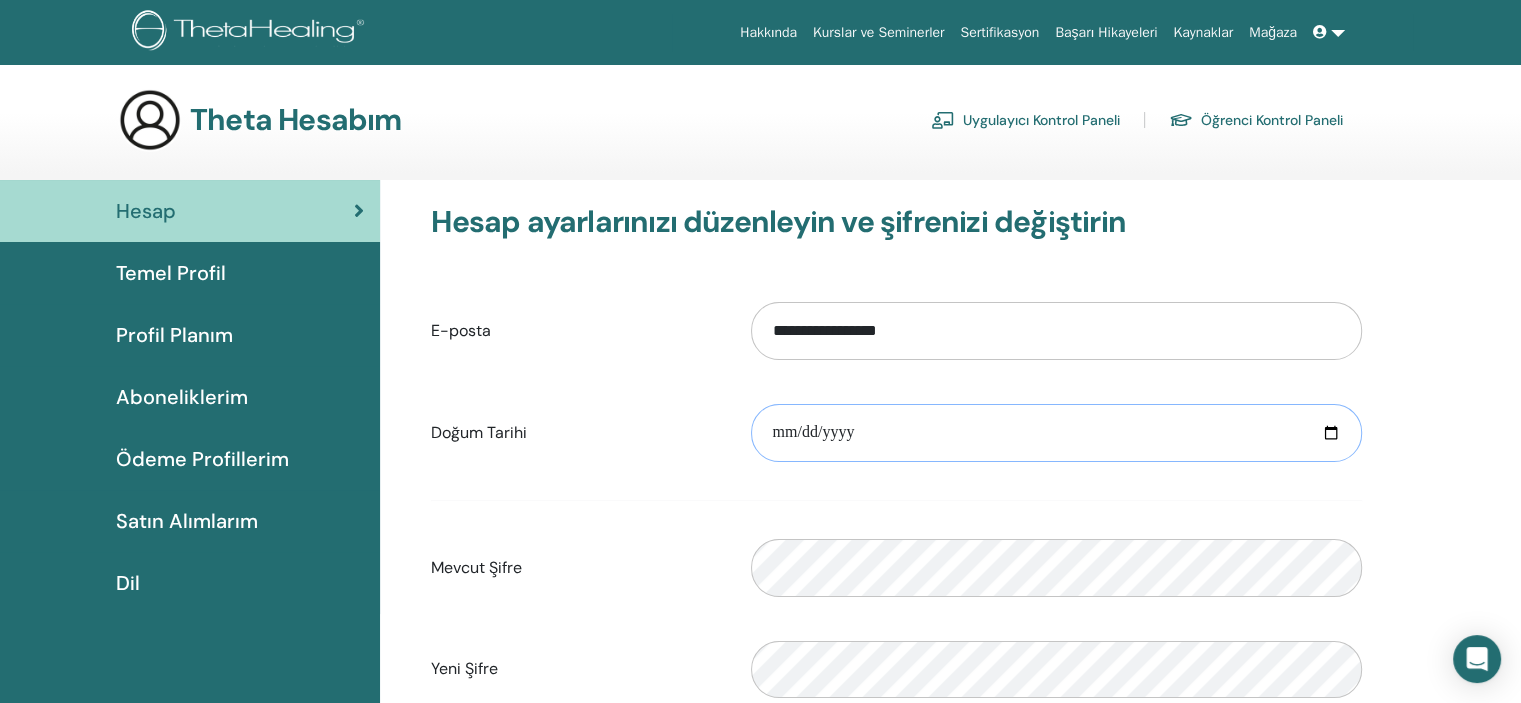 type on "**********" 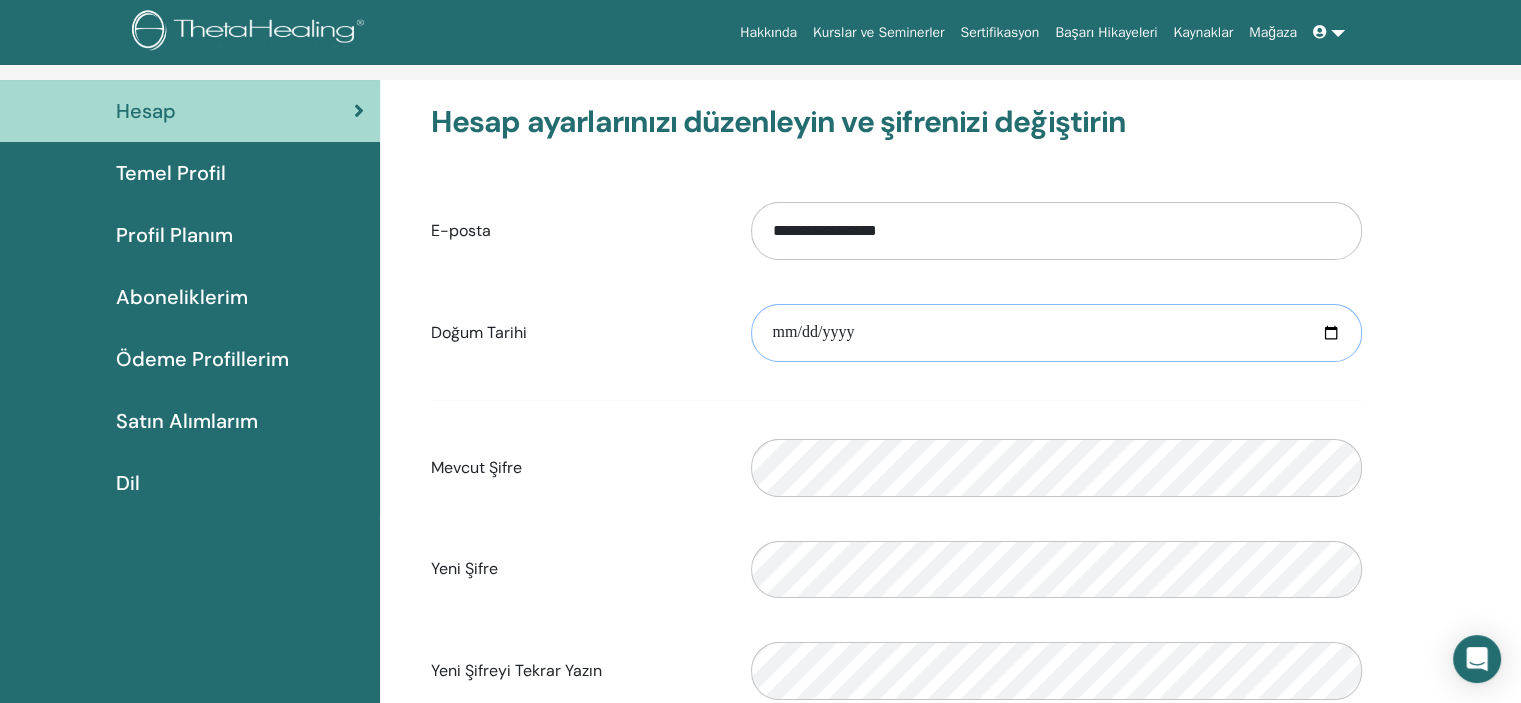 scroll, scrollTop: 244, scrollLeft: 0, axis: vertical 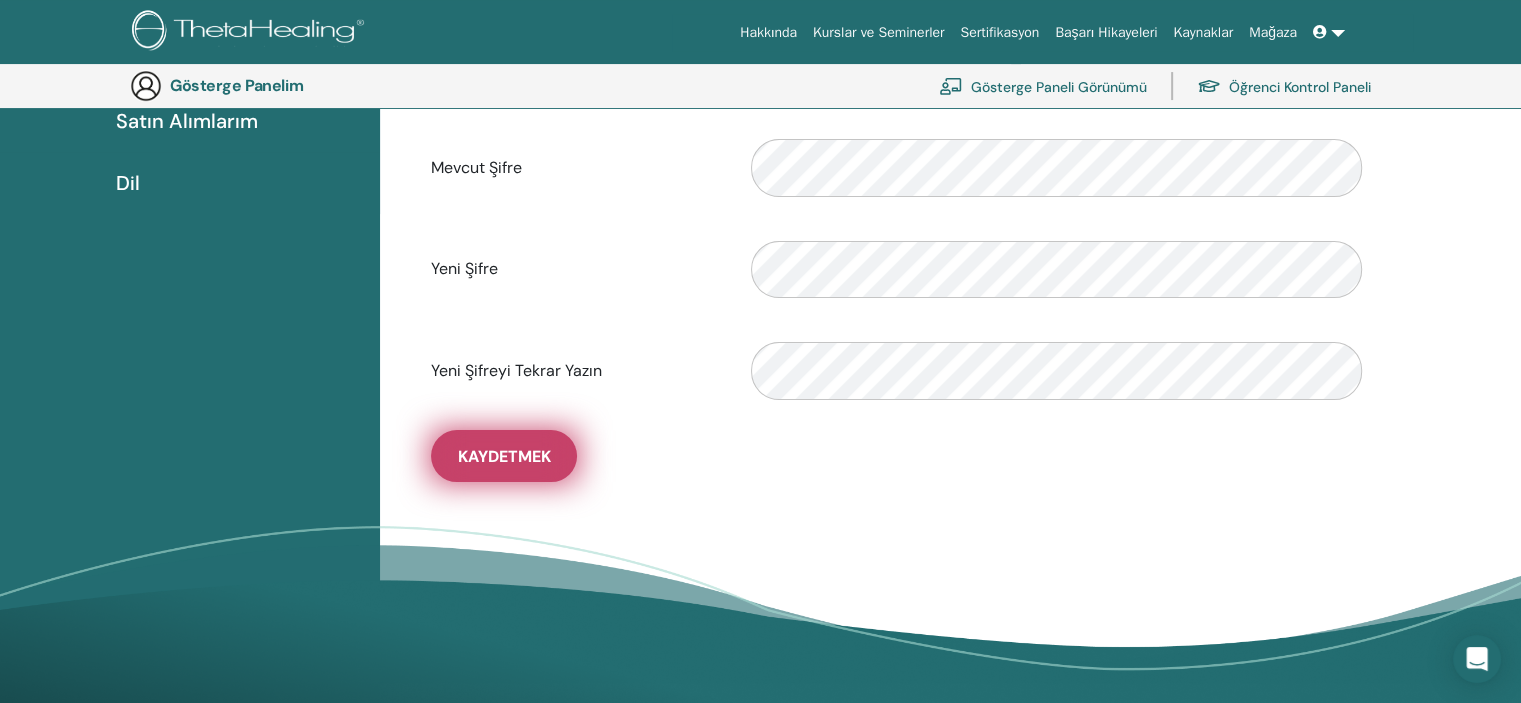 click on "Kaydetmek" at bounding box center (504, 456) 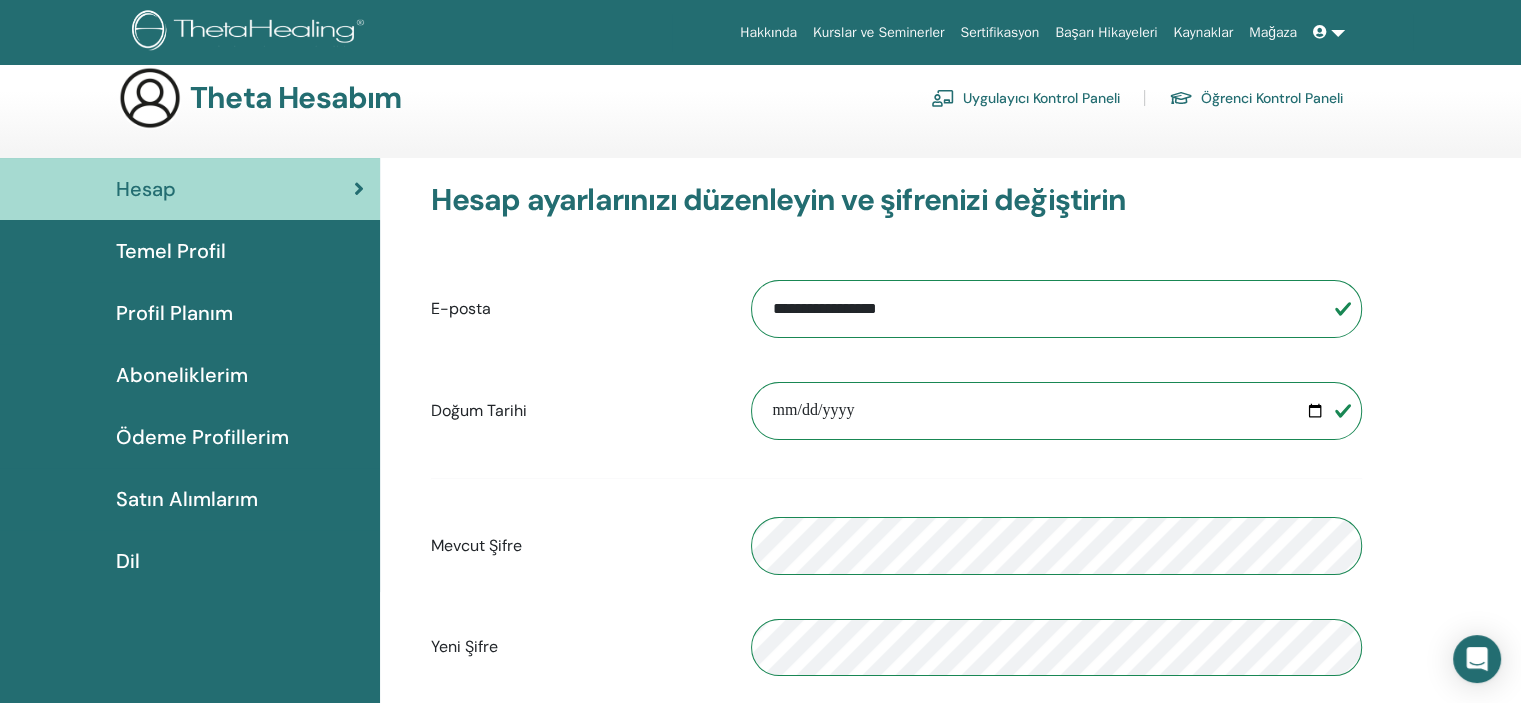 scroll, scrollTop: 0, scrollLeft: 0, axis: both 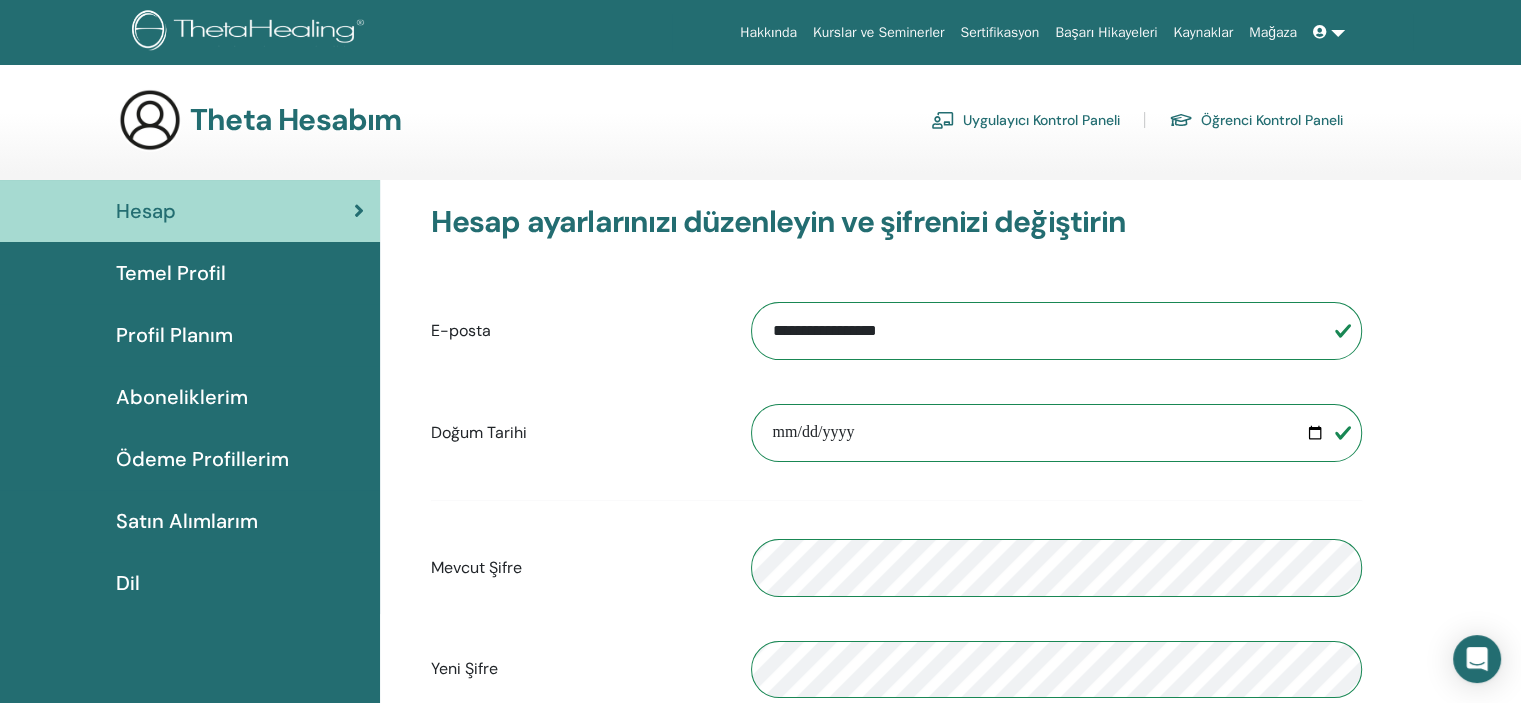 click on "Temel Profil" at bounding box center (171, 273) 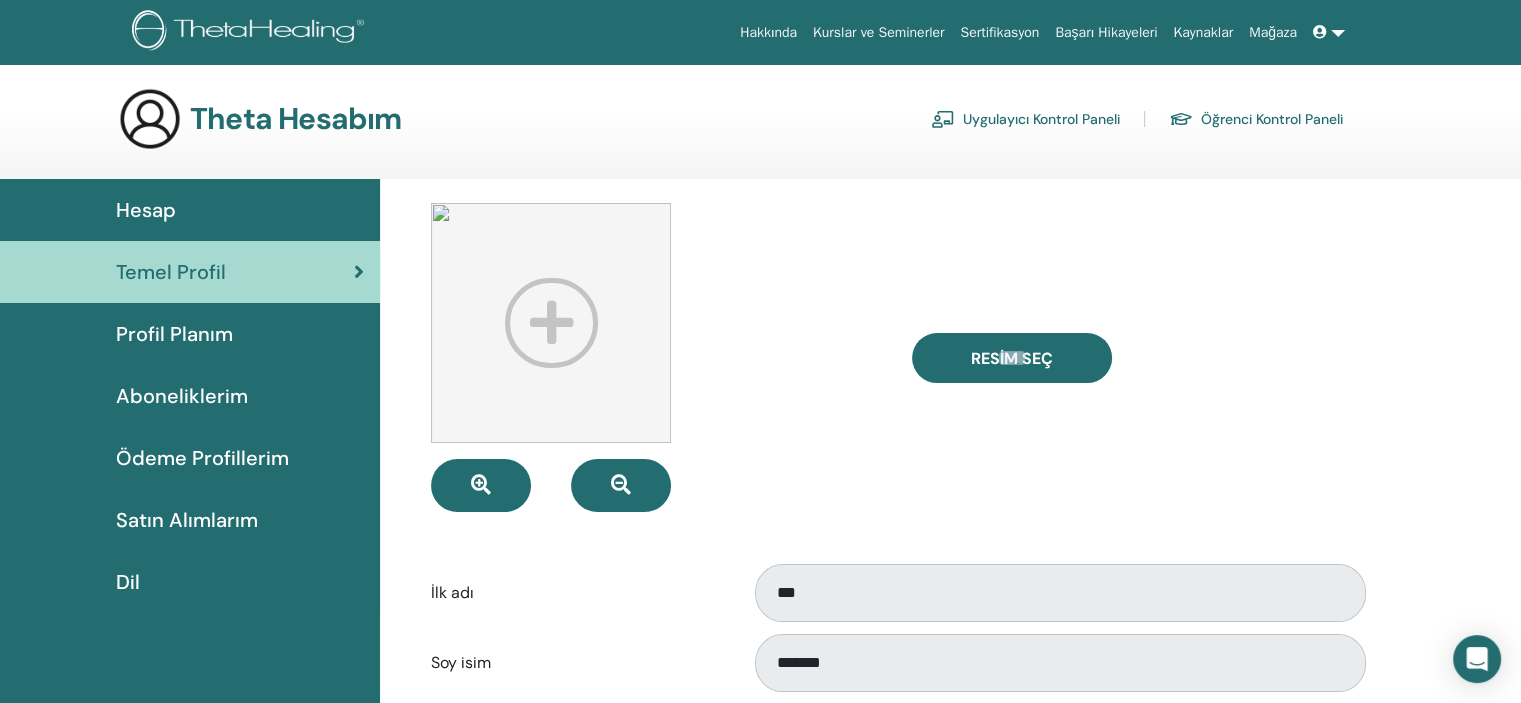 scroll, scrollTop: 0, scrollLeft: 0, axis: both 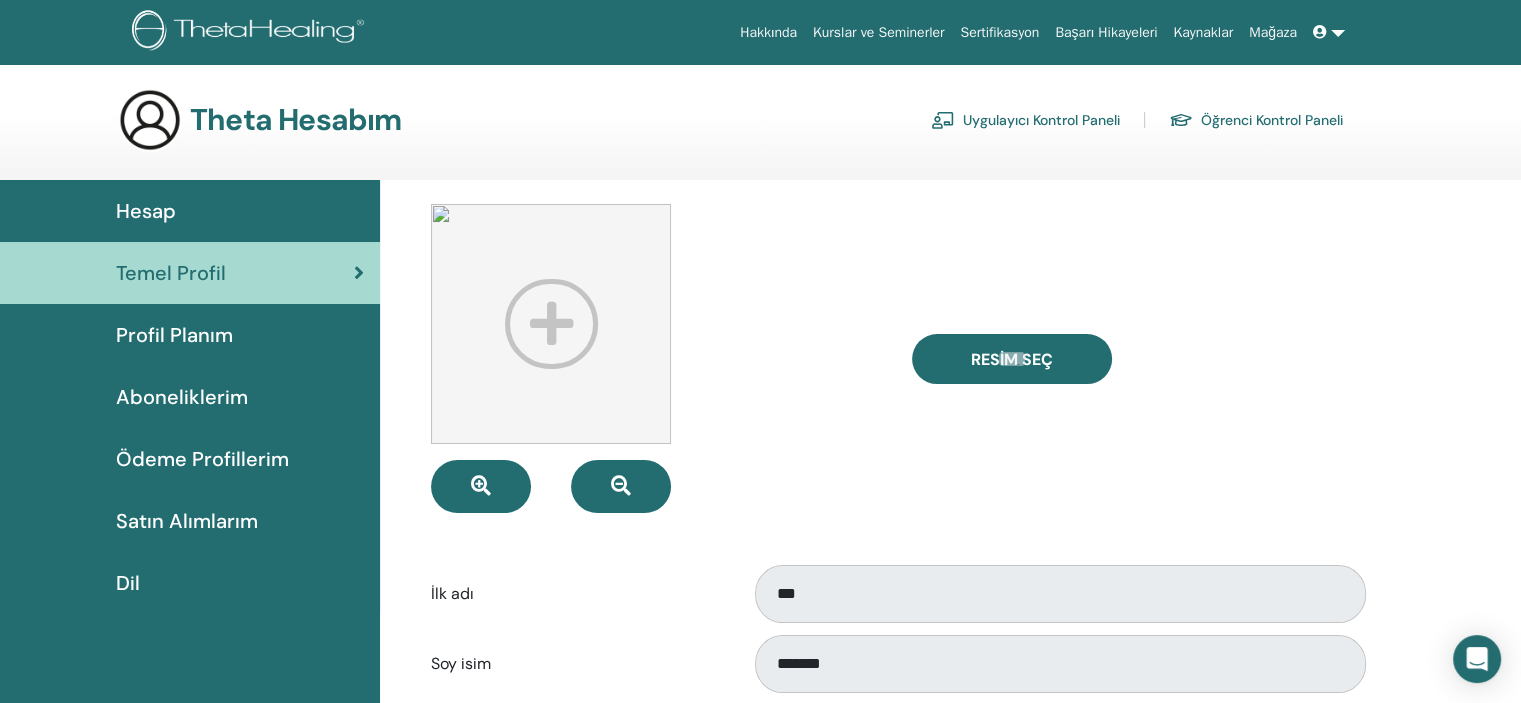 click on "Profil Planım" at bounding box center [174, 335] 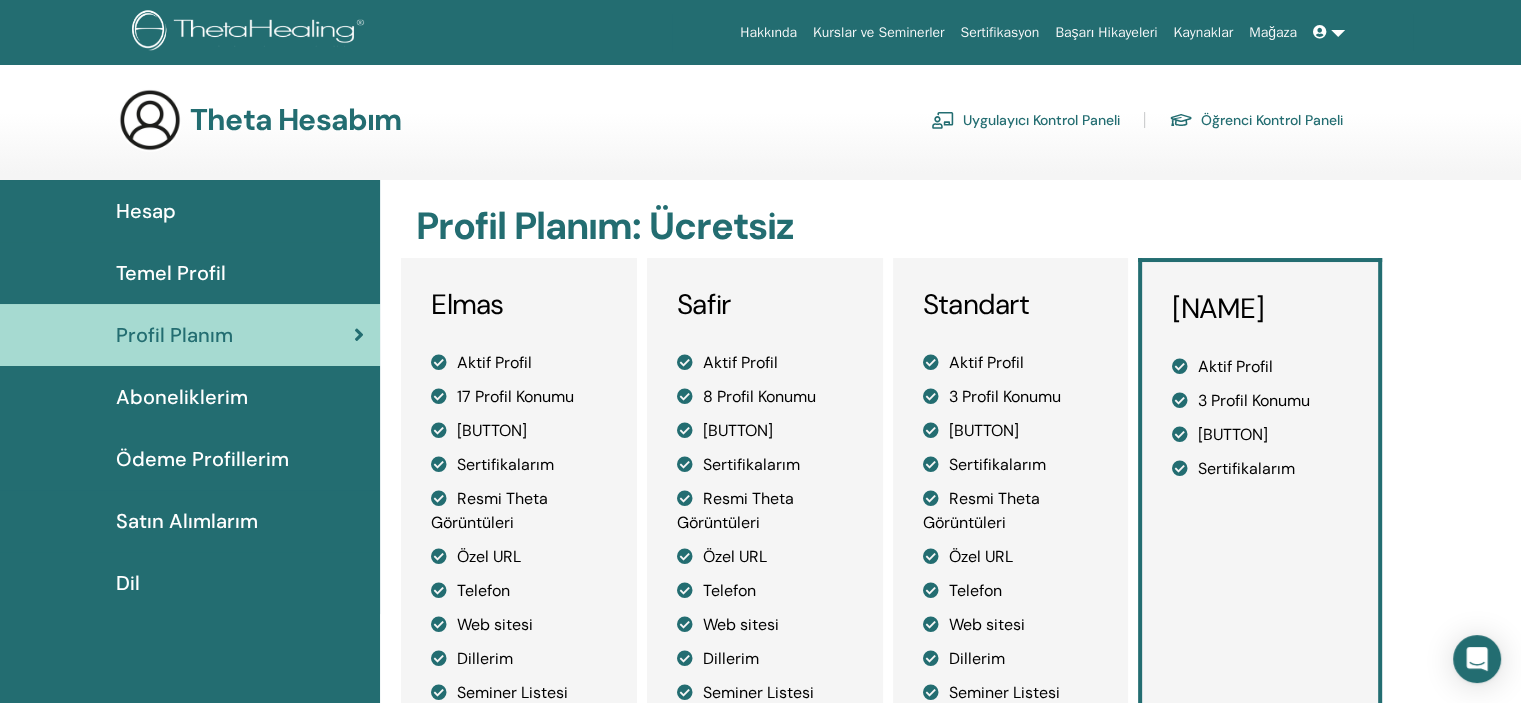 scroll, scrollTop: 0, scrollLeft: 0, axis: both 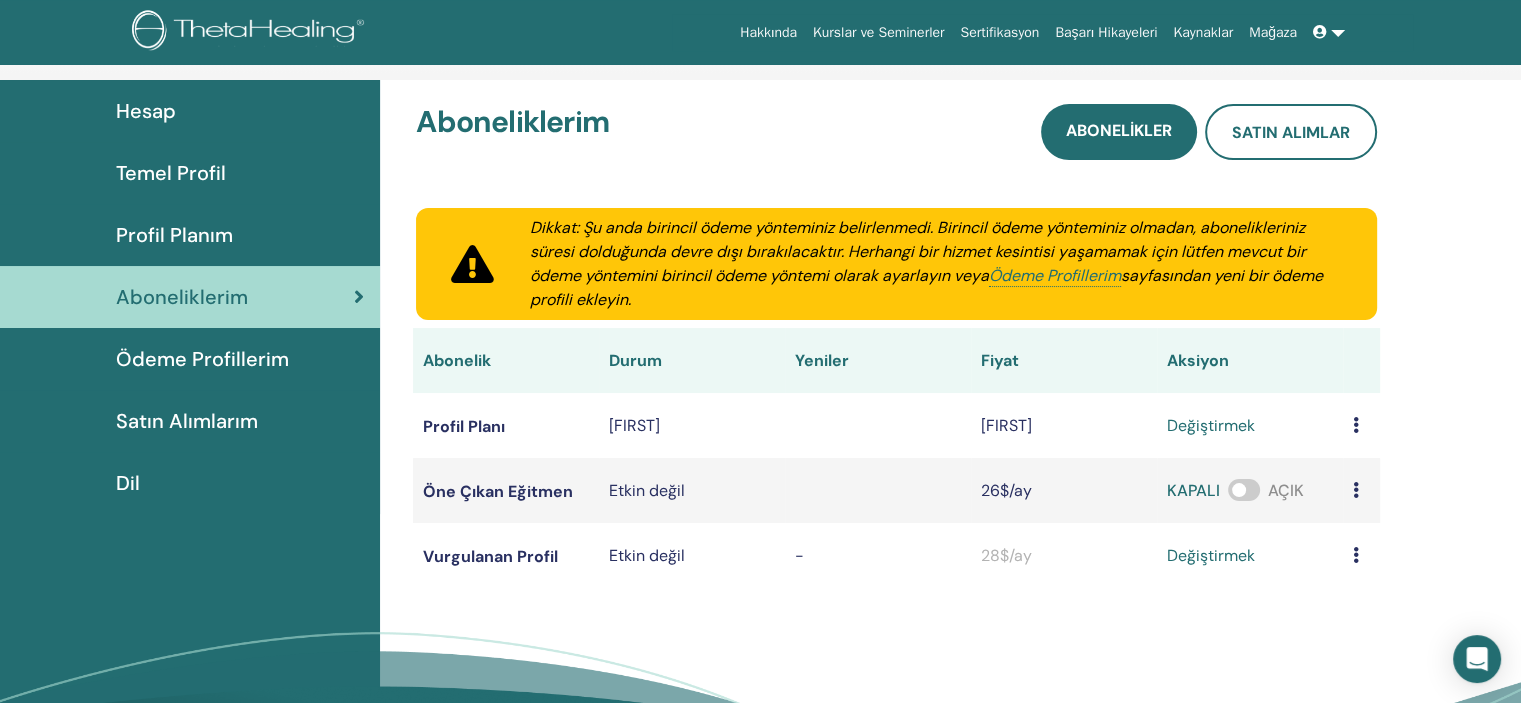 click on "Ödeme Profillerim" at bounding box center (202, 359) 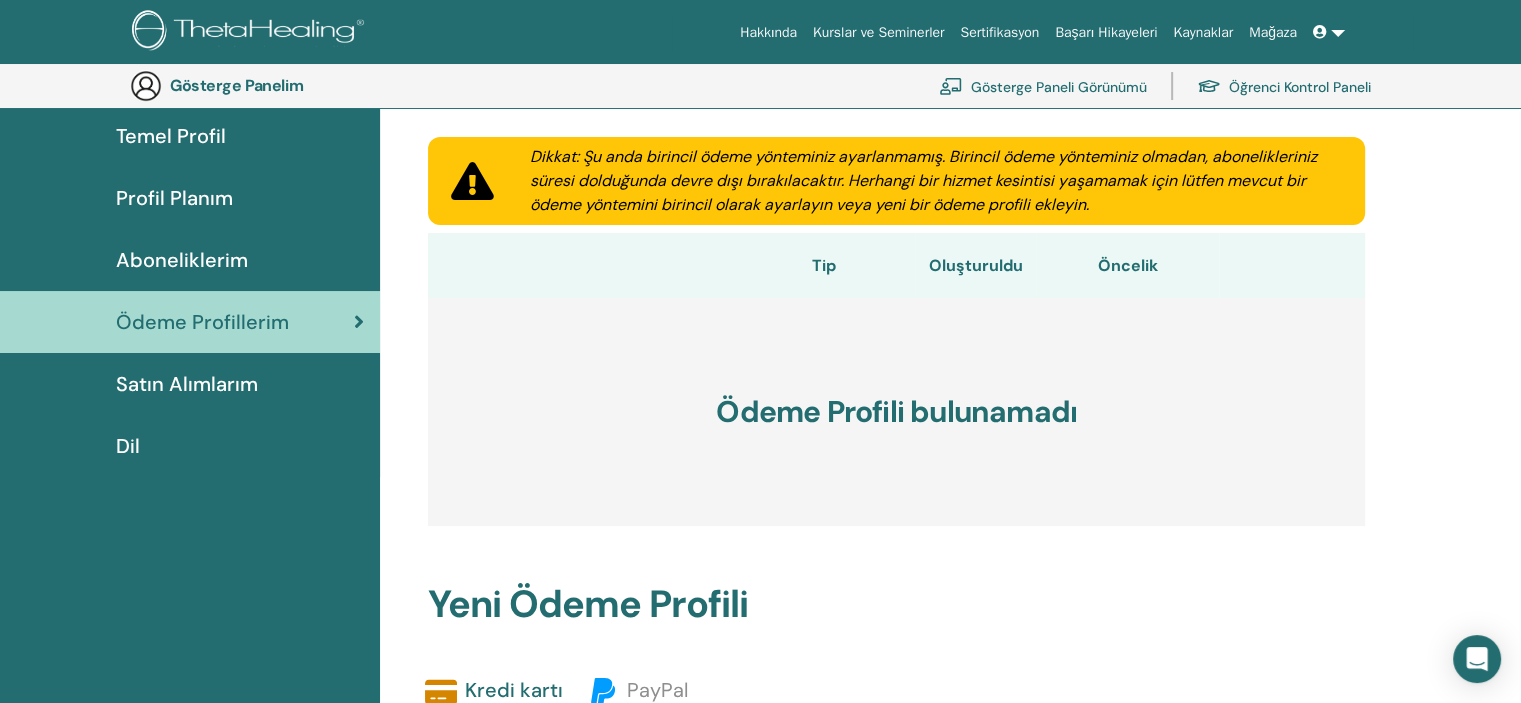scroll, scrollTop: 144, scrollLeft: 0, axis: vertical 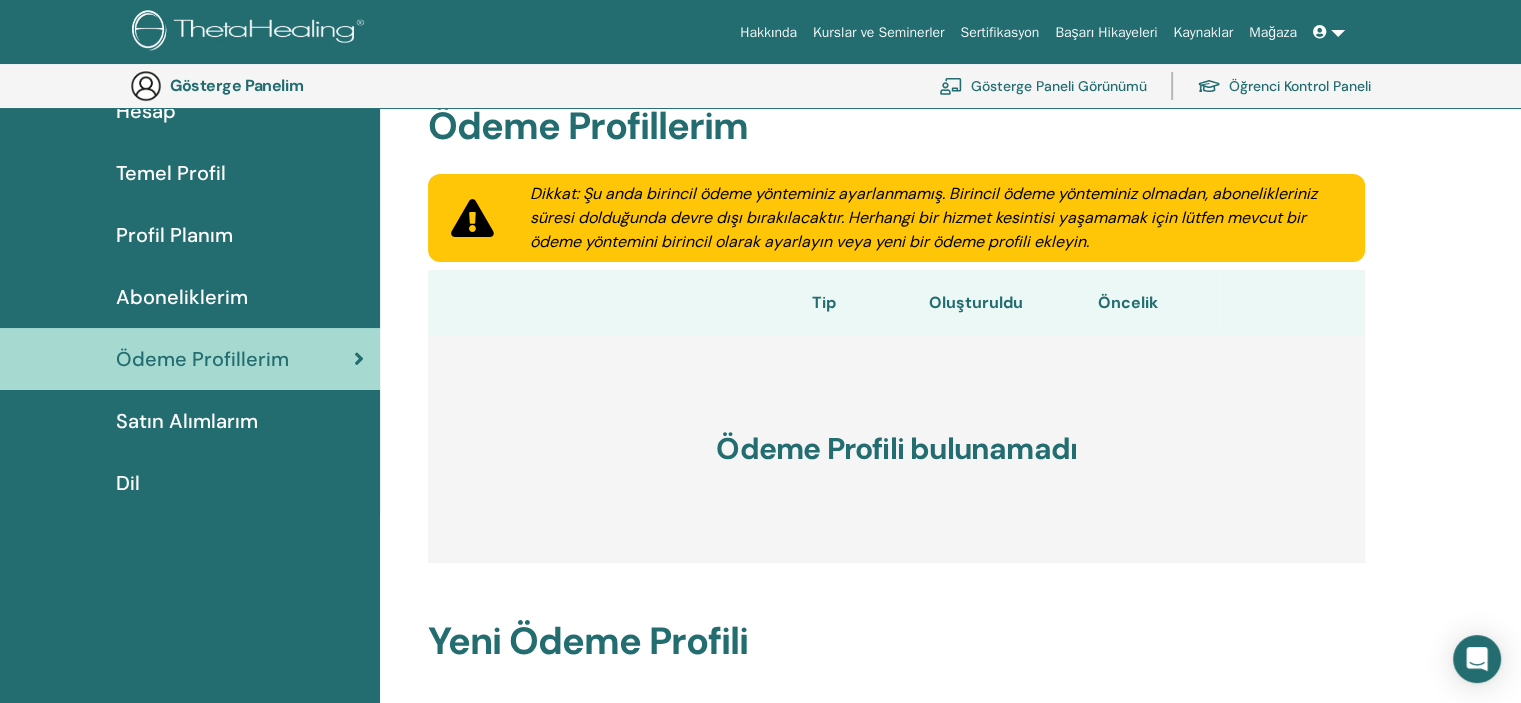 click on "Satın Alımlarım" at bounding box center [187, 421] 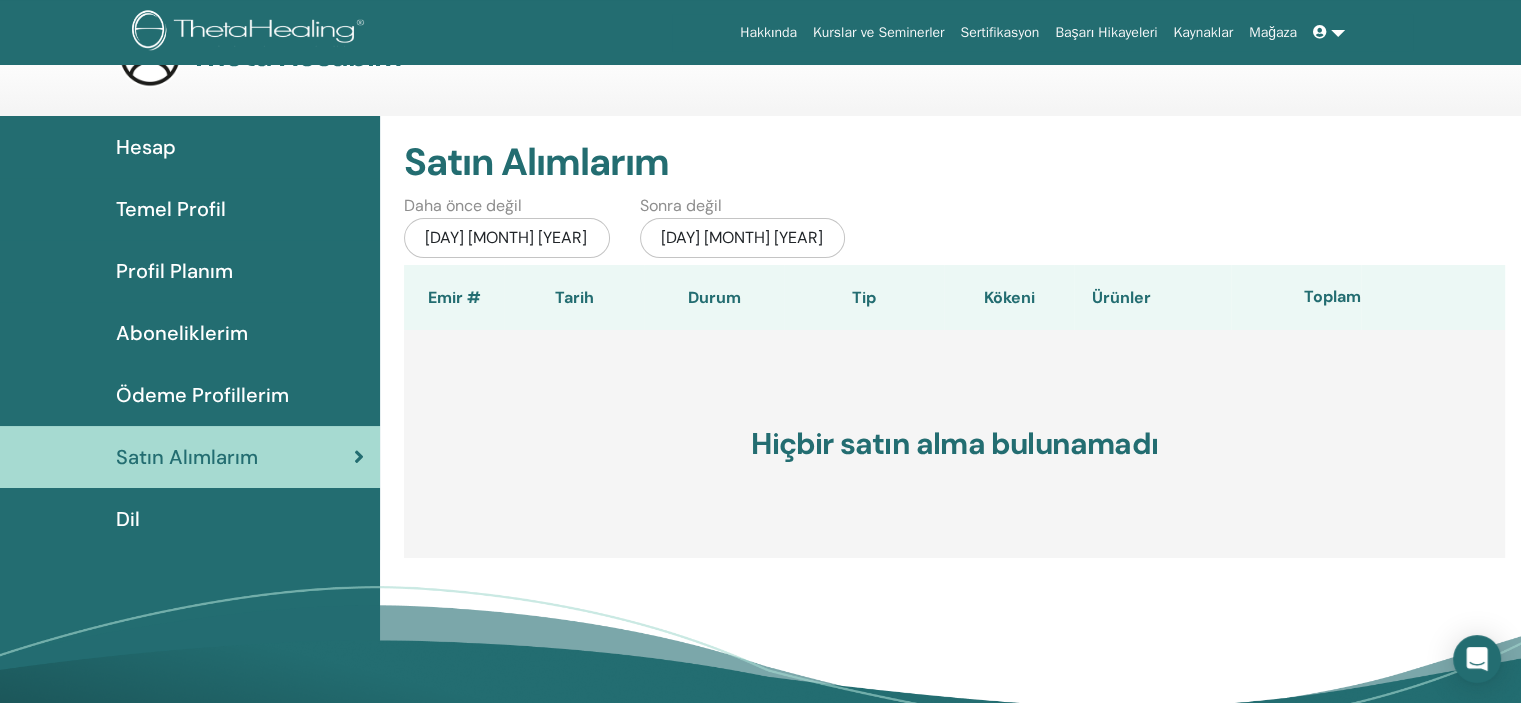 scroll, scrollTop: 100, scrollLeft: 0, axis: vertical 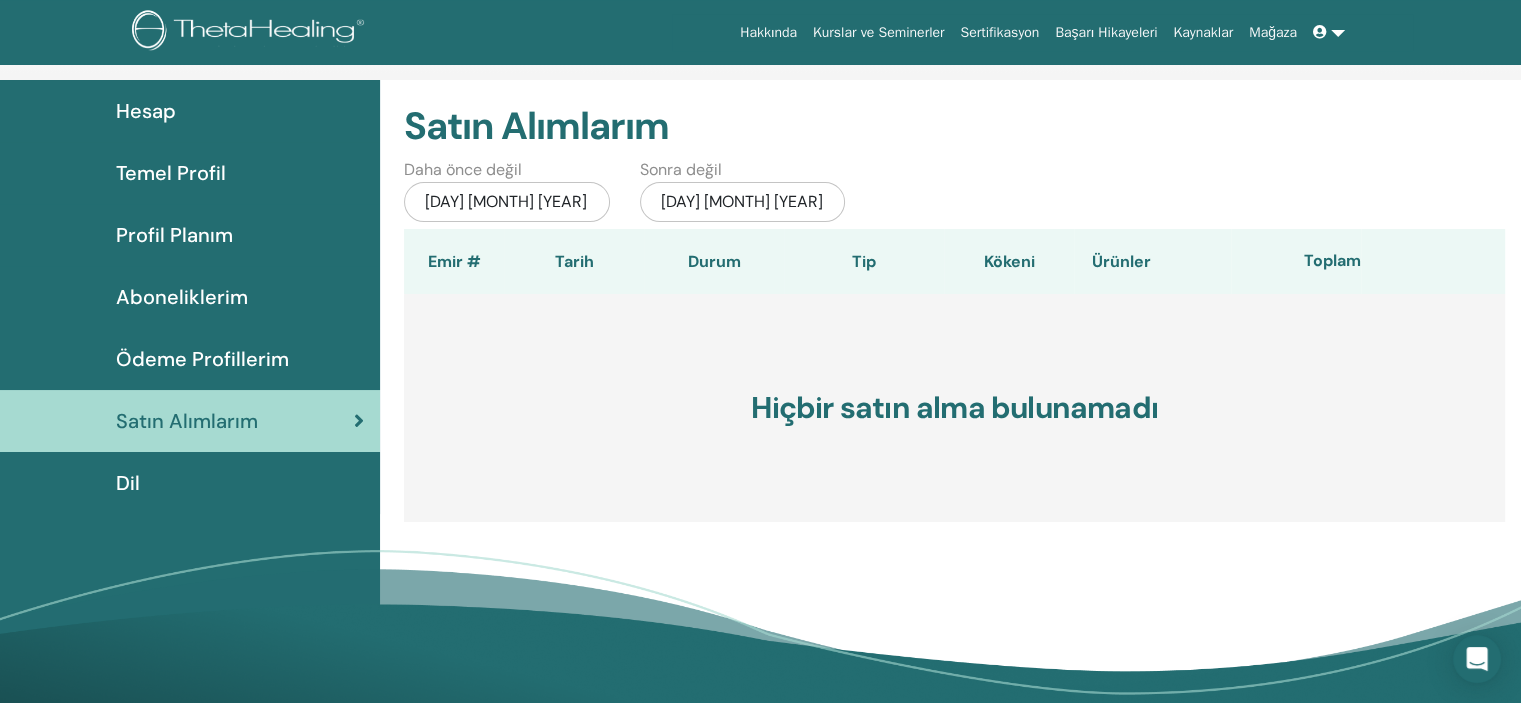 click on "03 Mayıs 2025" at bounding box center [507, 202] 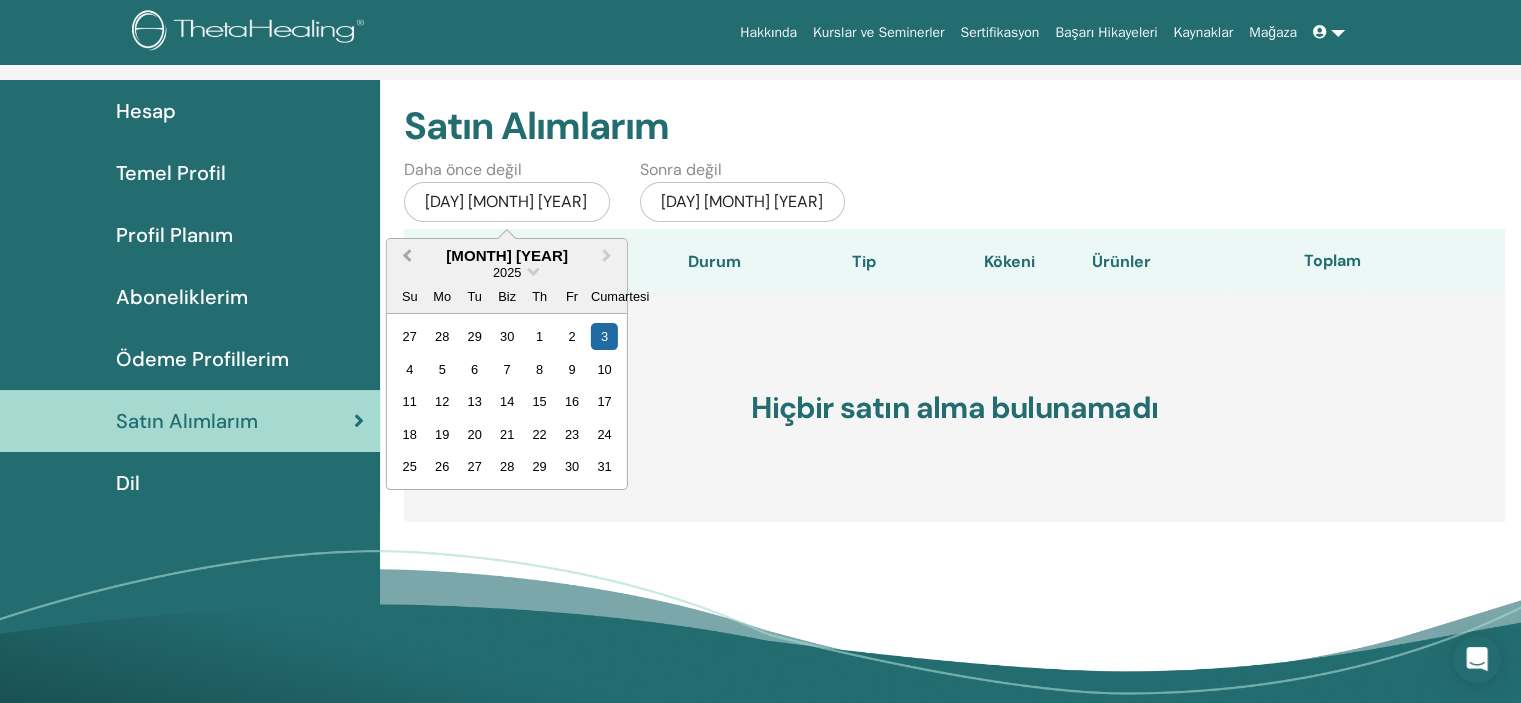 click on "Önceki Ay" at bounding box center [407, 255] 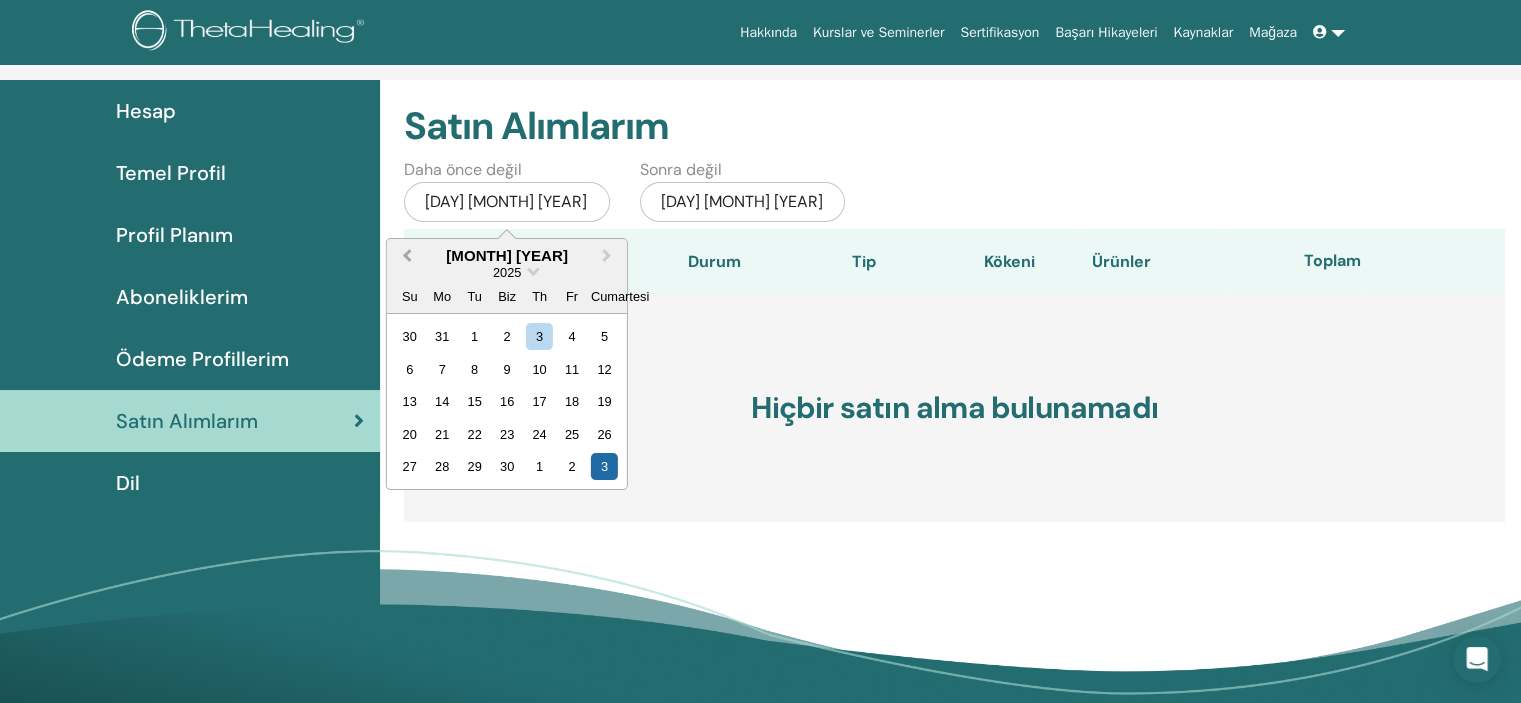 click on "Önceki Ay" at bounding box center (407, 255) 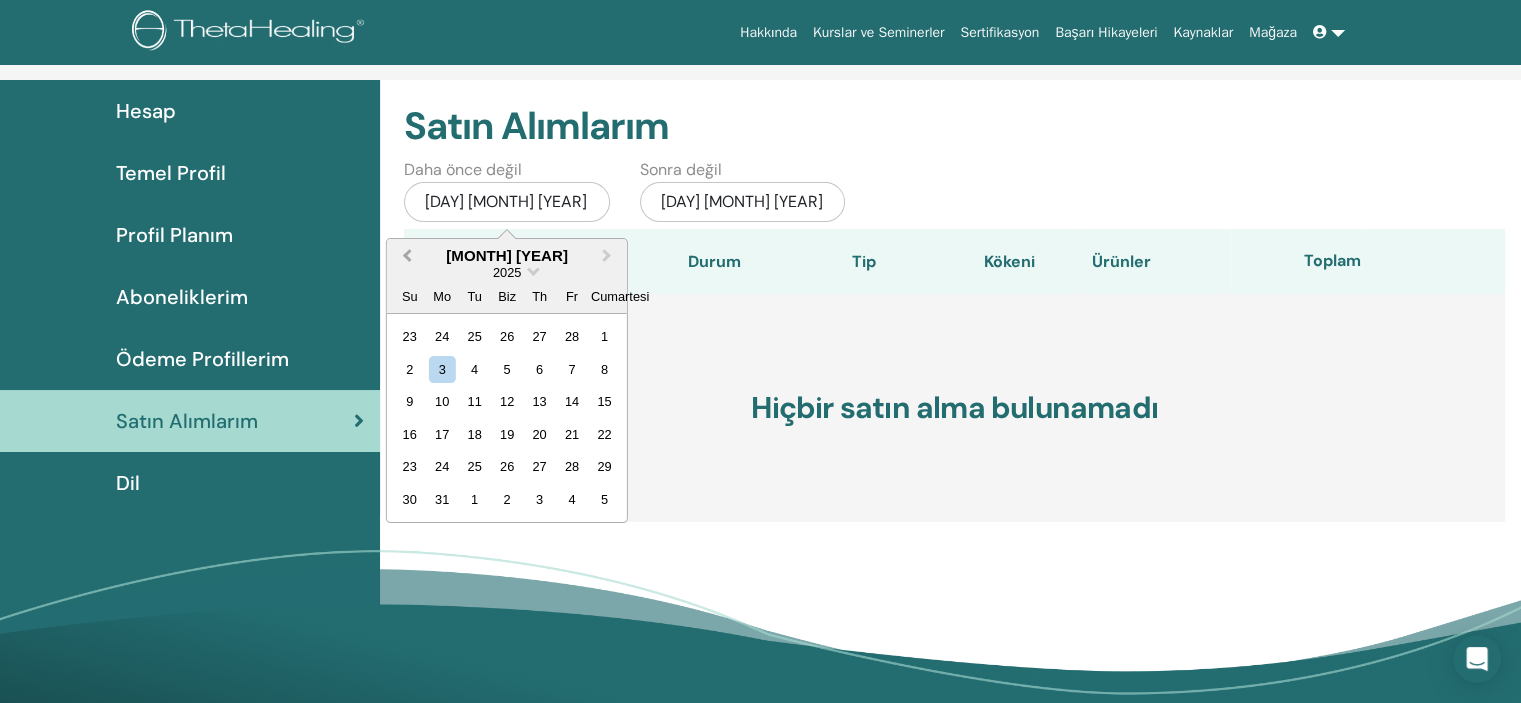 click on "Önceki Ay" at bounding box center [407, 255] 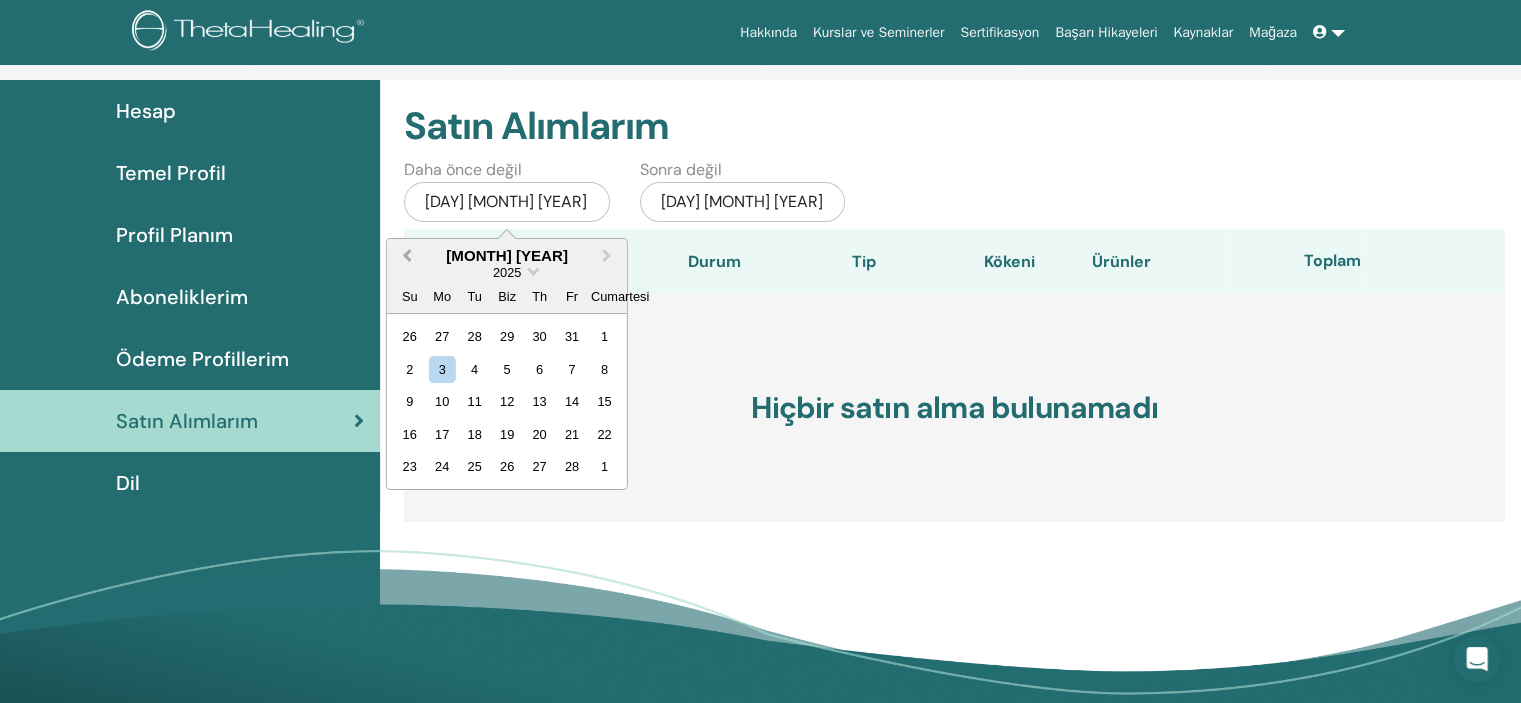 click on "Önceki Ay" at bounding box center [407, 255] 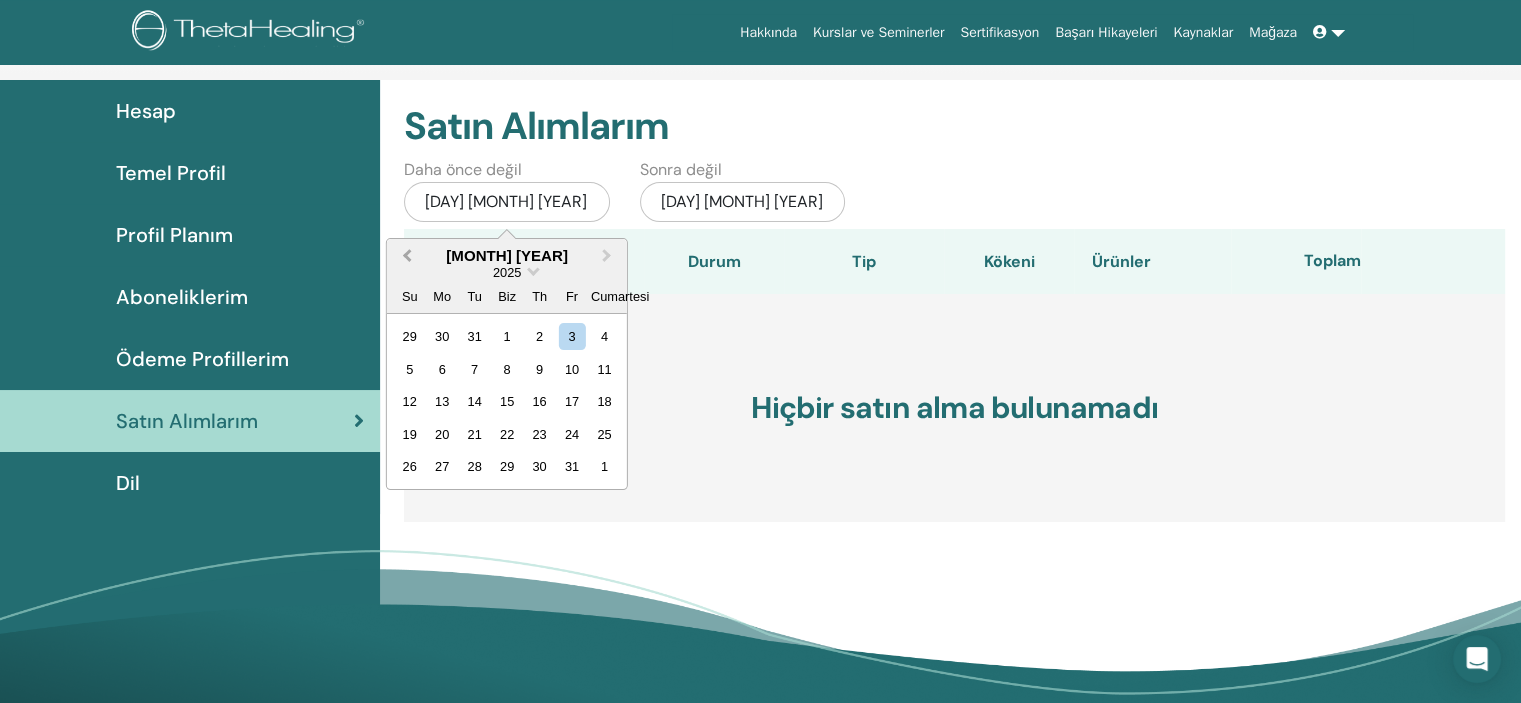 click on "Önceki Ay" at bounding box center (407, 255) 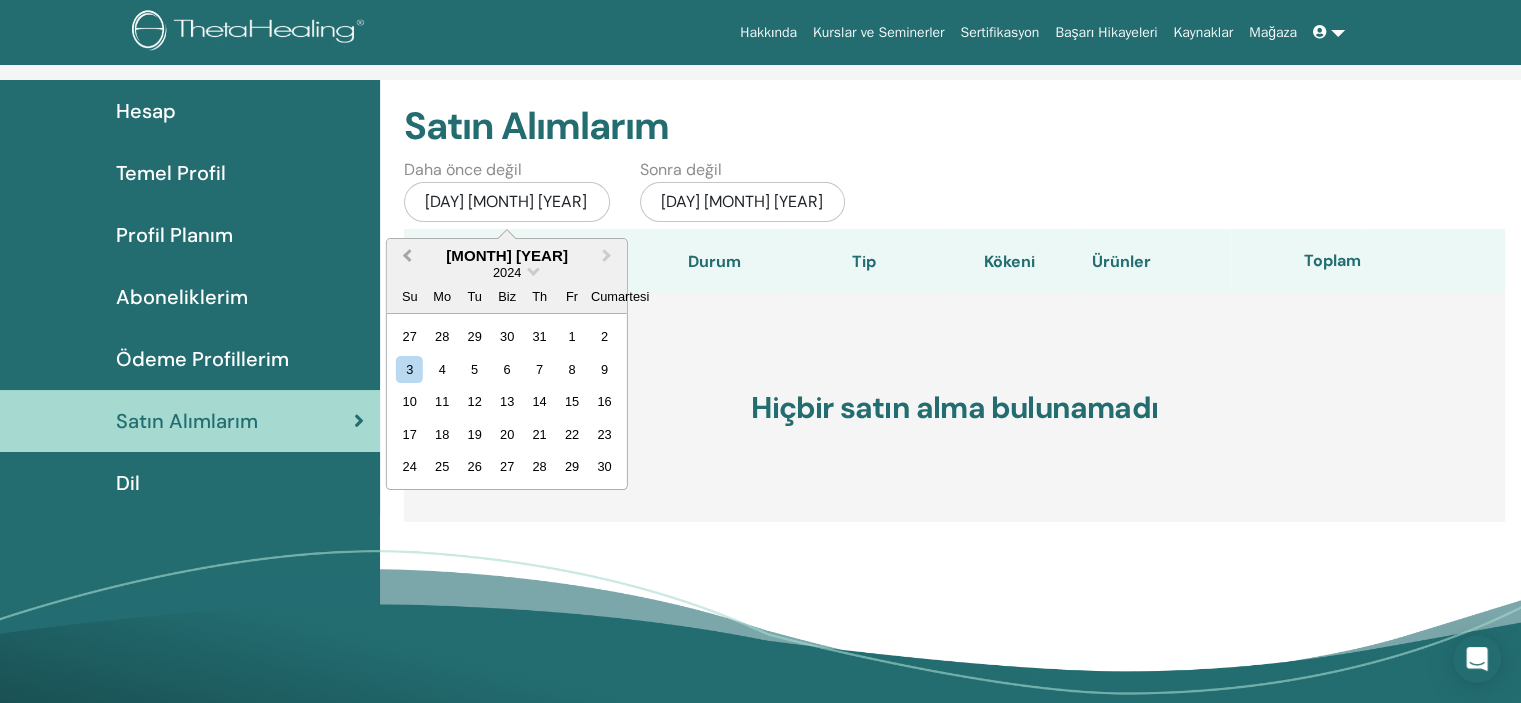 click on "Önceki Ay" at bounding box center [407, 255] 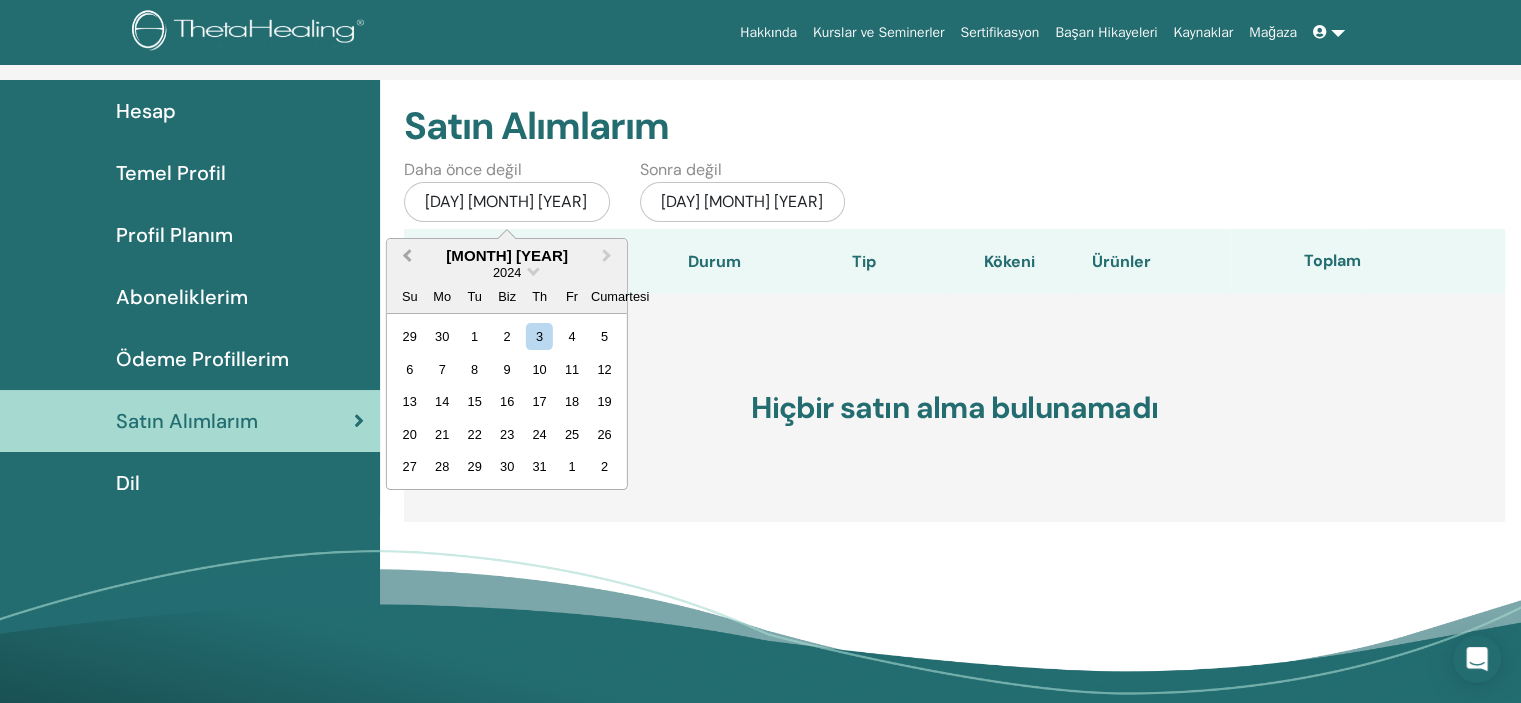 click on "Önceki Ay" at bounding box center [407, 255] 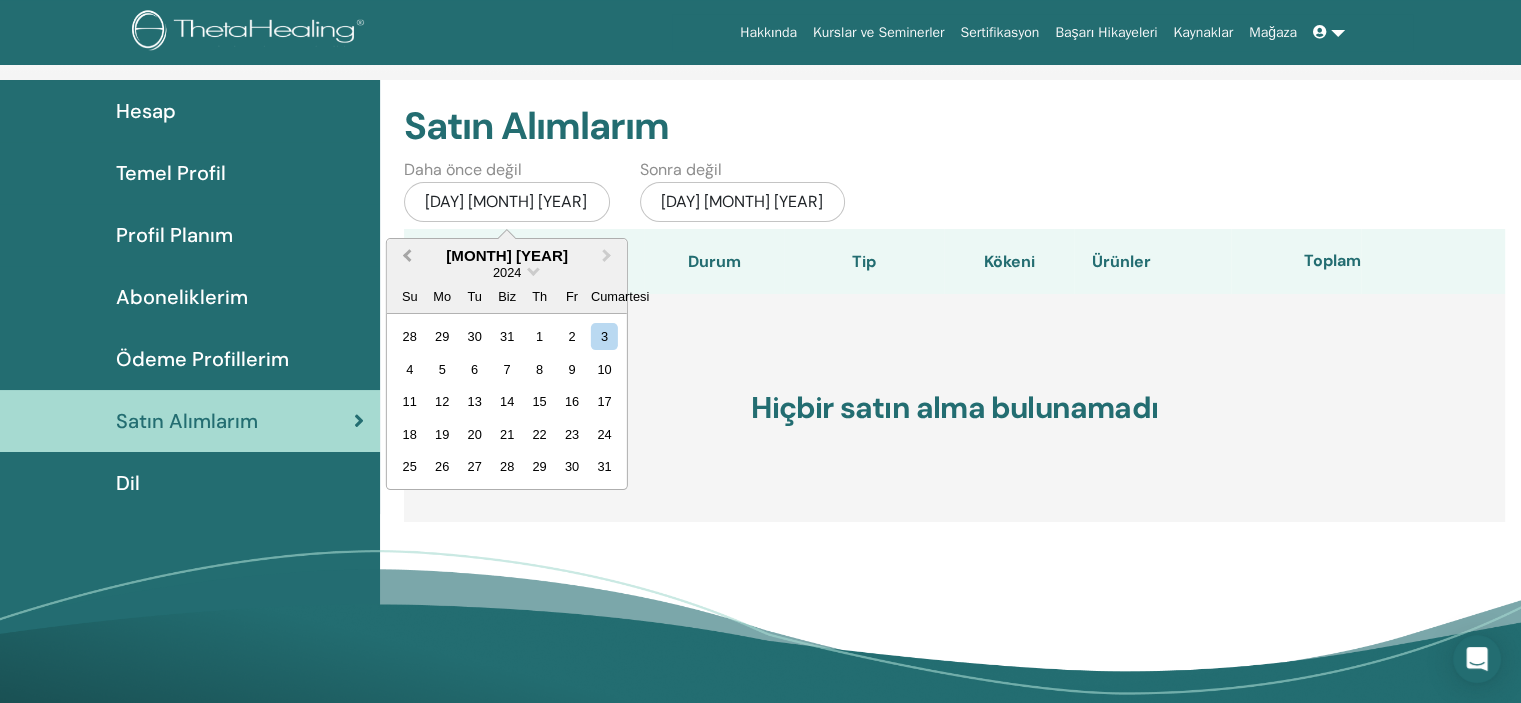 click on "Önceki Ay" at bounding box center (407, 255) 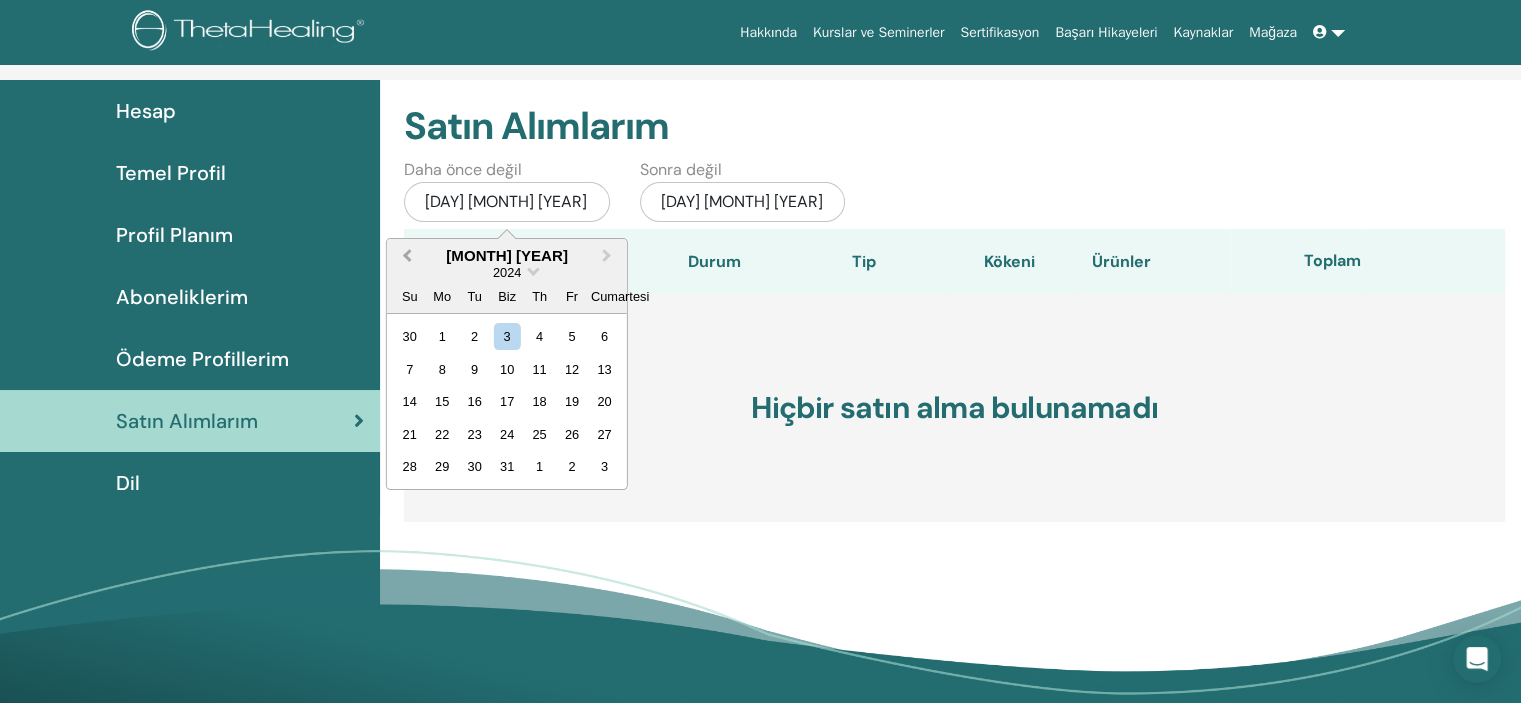 click on "Önceki Ay" at bounding box center (407, 255) 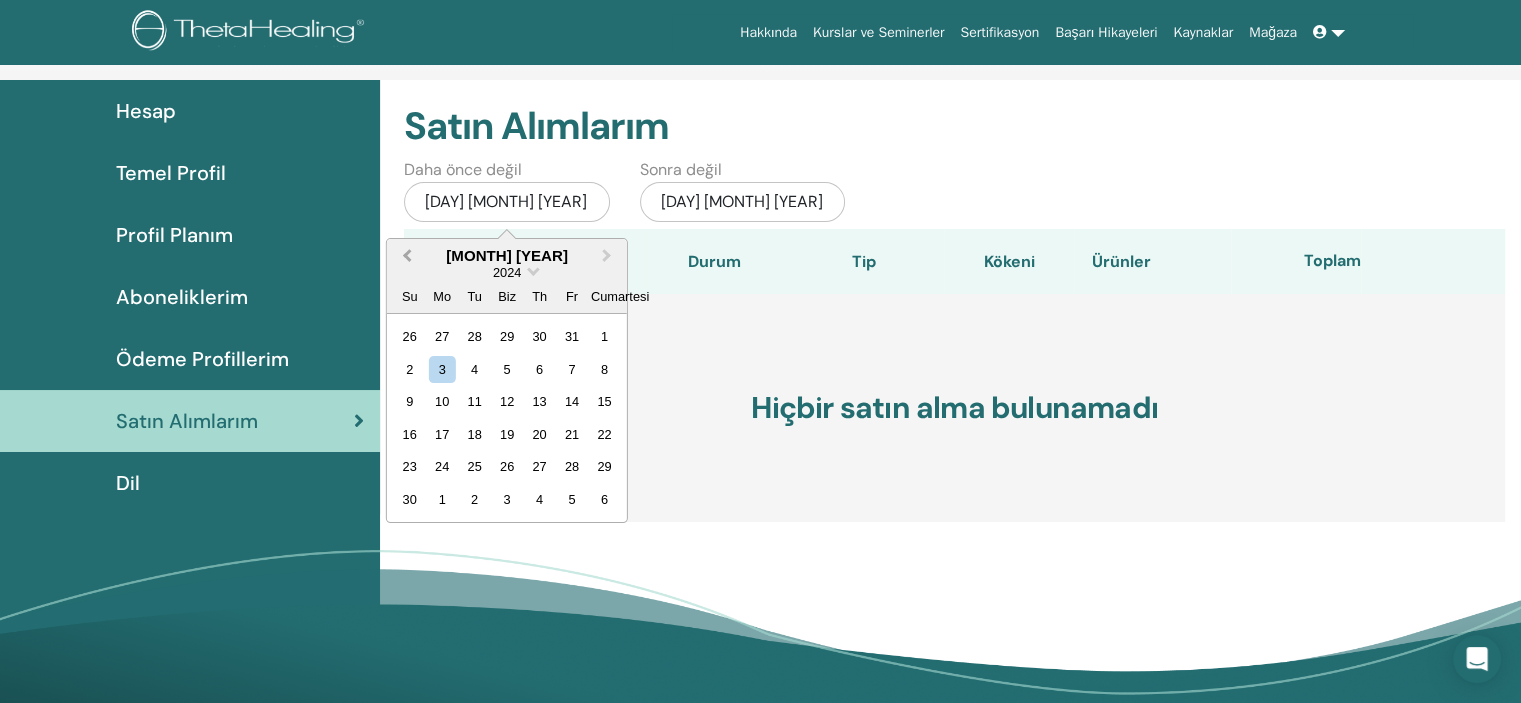 click on "Önceki Ay" at bounding box center [407, 255] 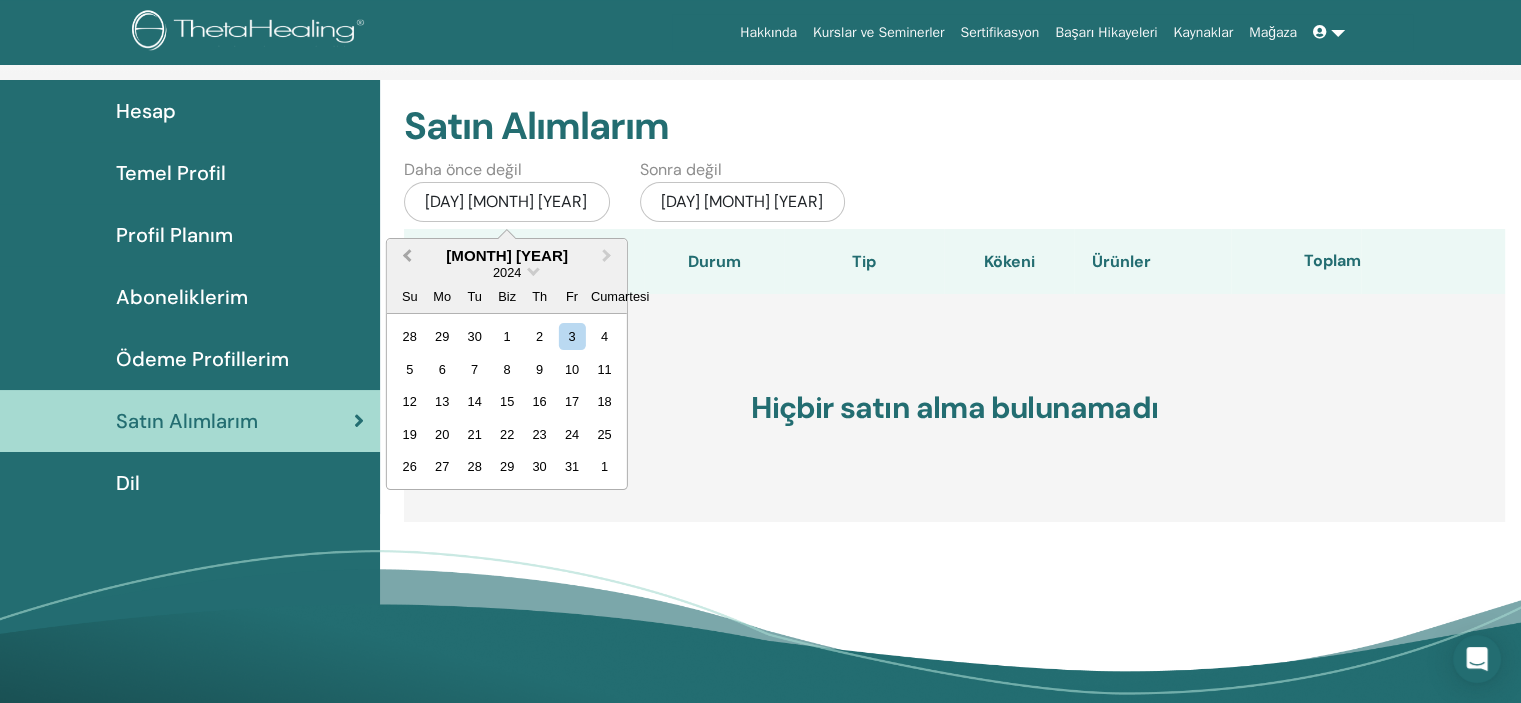 click on "Önceki Ay" at bounding box center [407, 255] 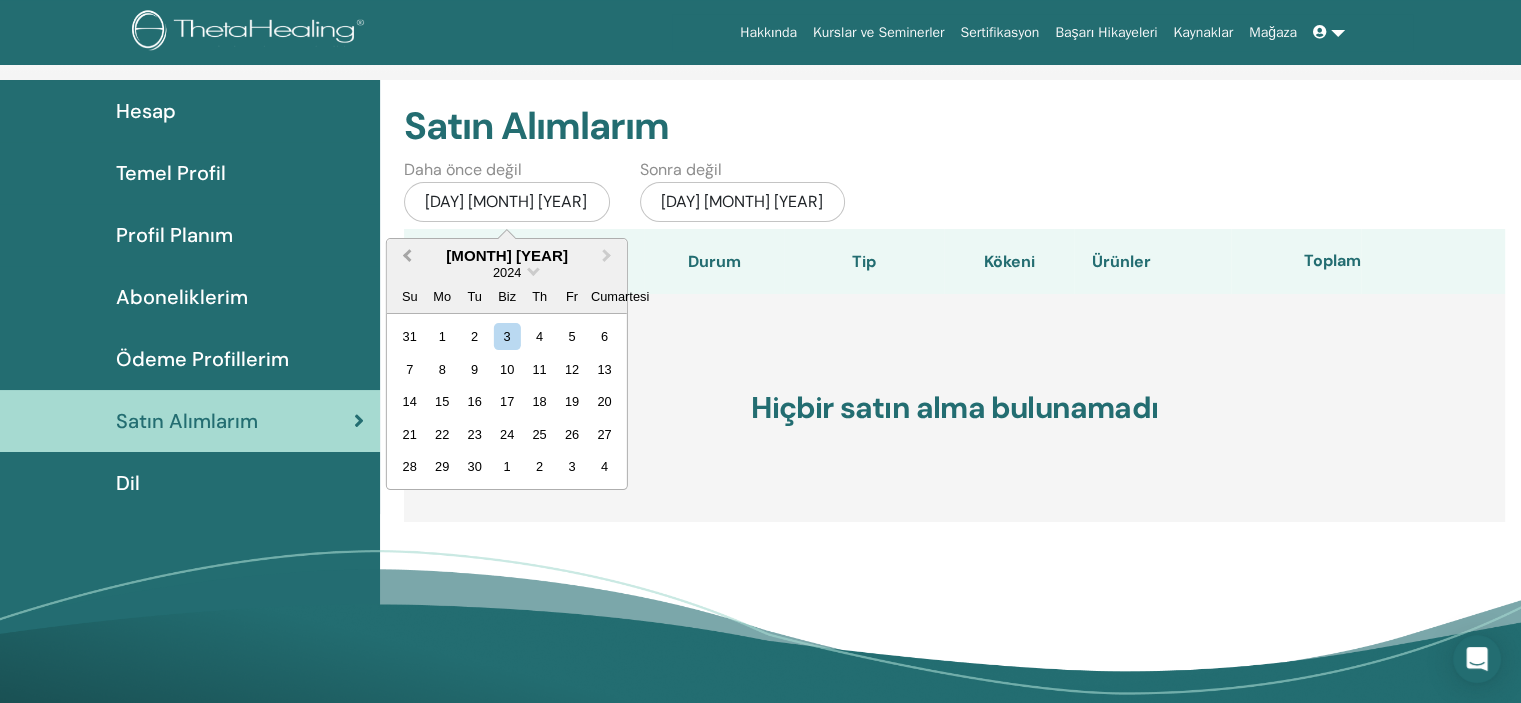 click on "Önceki Ay" at bounding box center (407, 255) 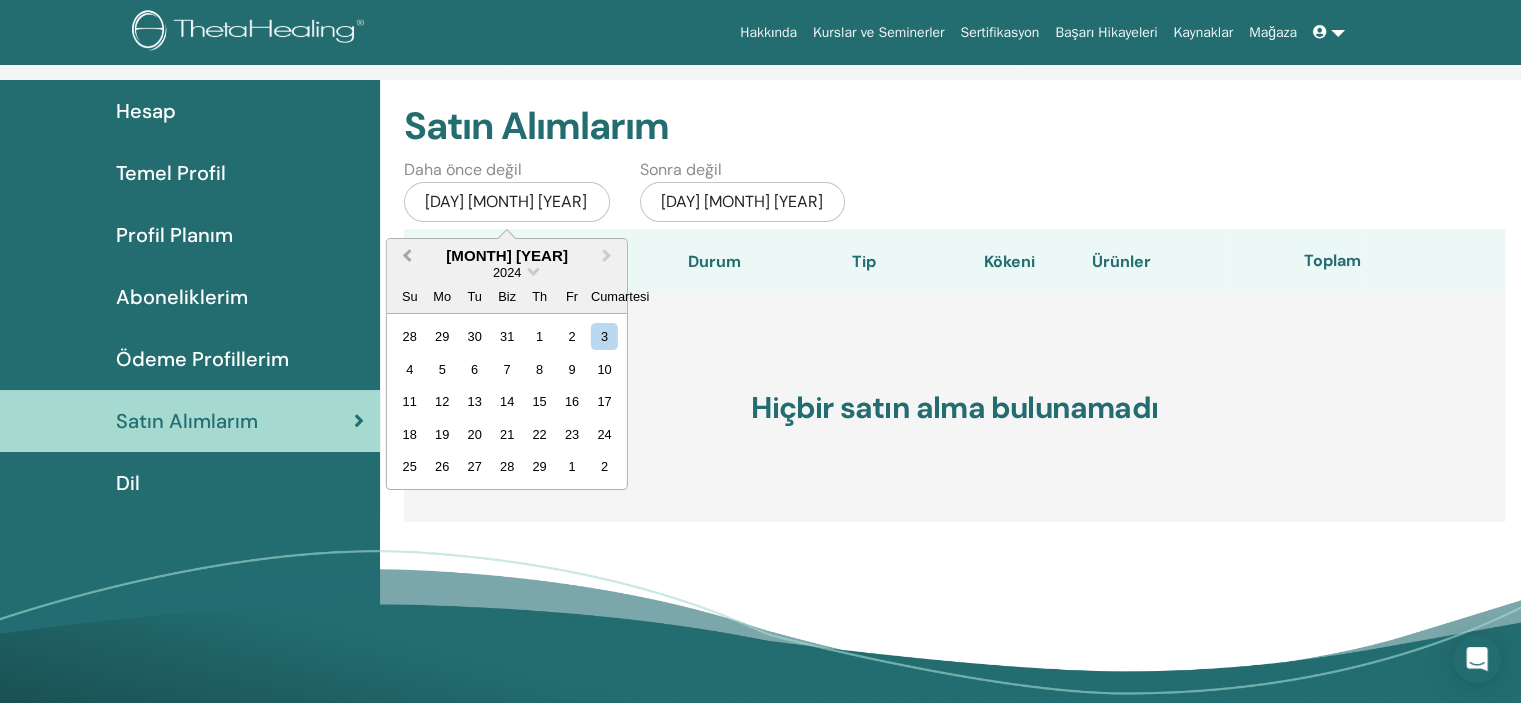 click on "Önceki Ay" at bounding box center (407, 255) 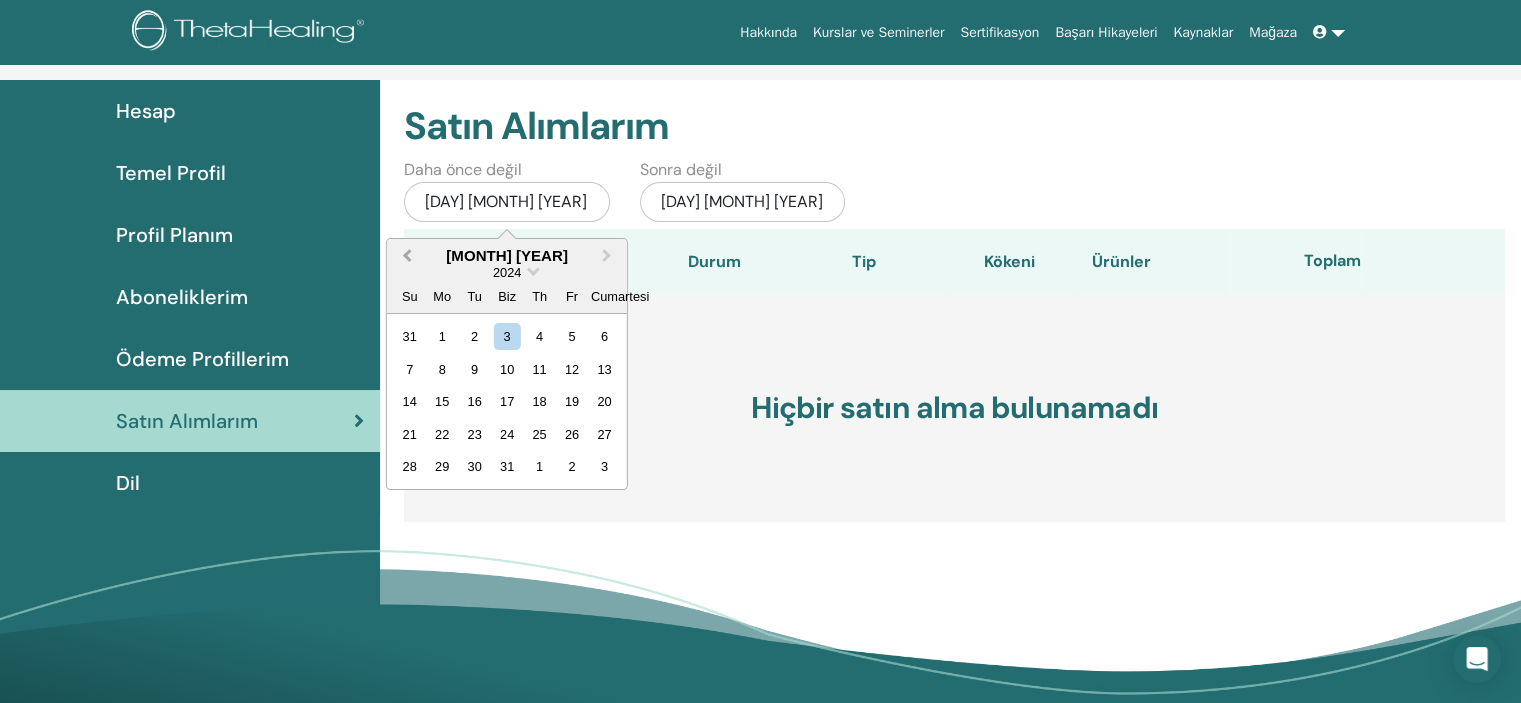 click on "Önceki Ay" at bounding box center [407, 255] 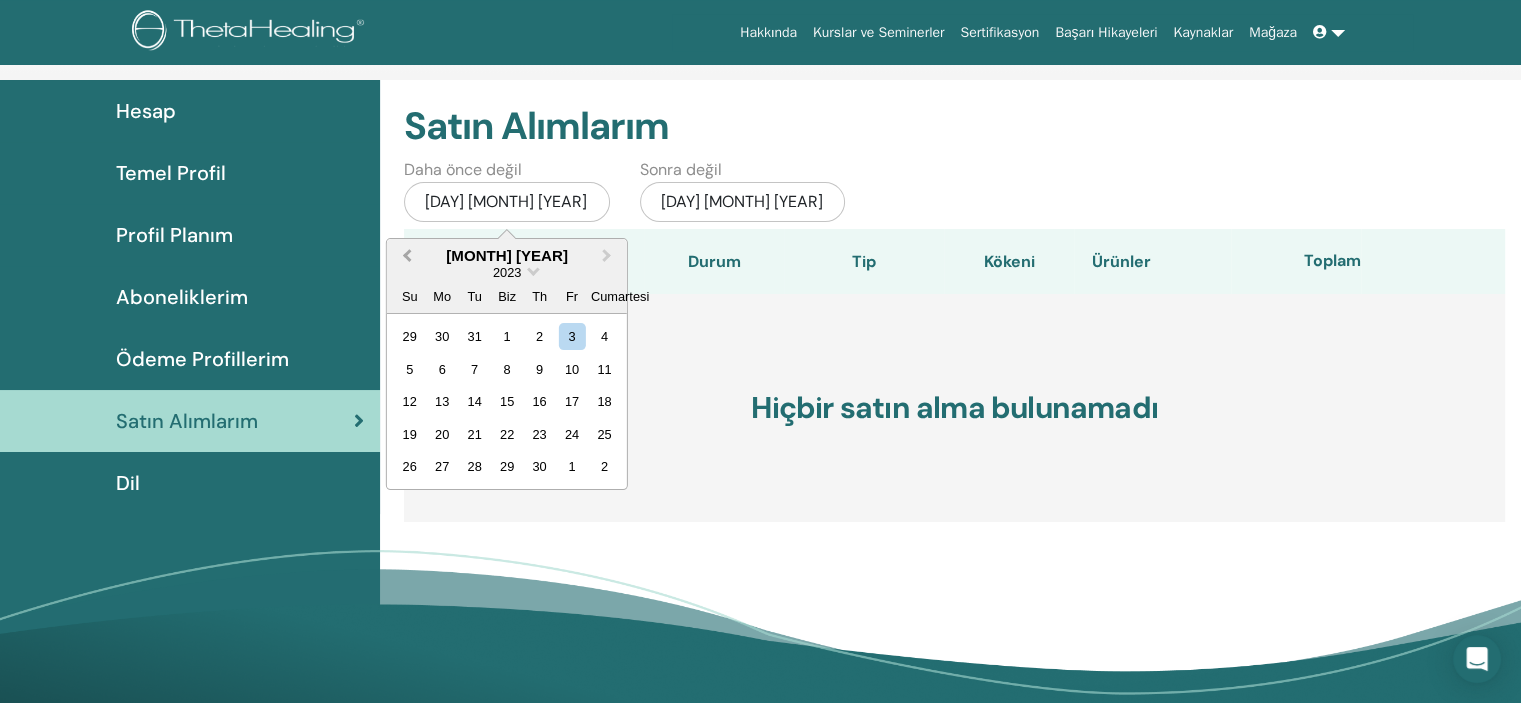 click on "Önceki Ay" at bounding box center [407, 255] 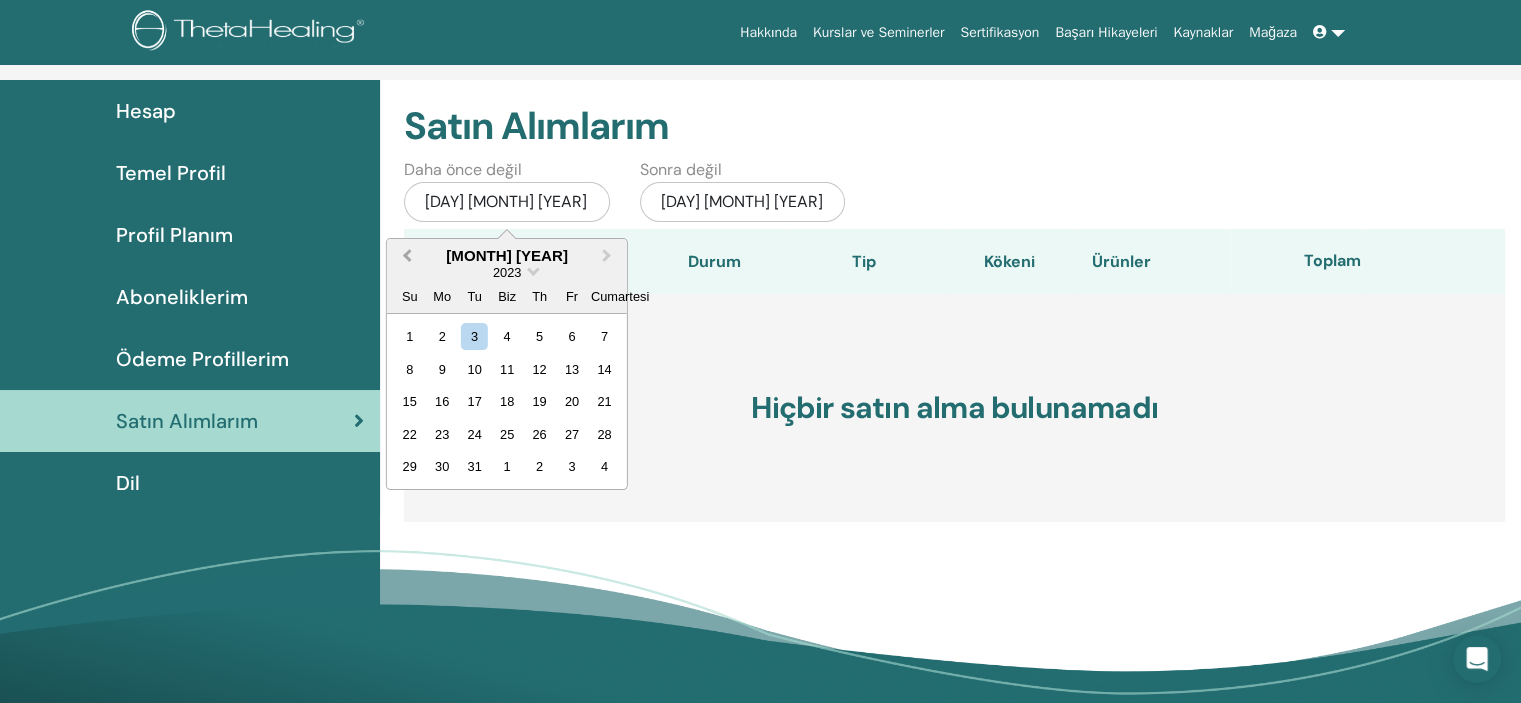 click on "Önceki Ay" at bounding box center (407, 255) 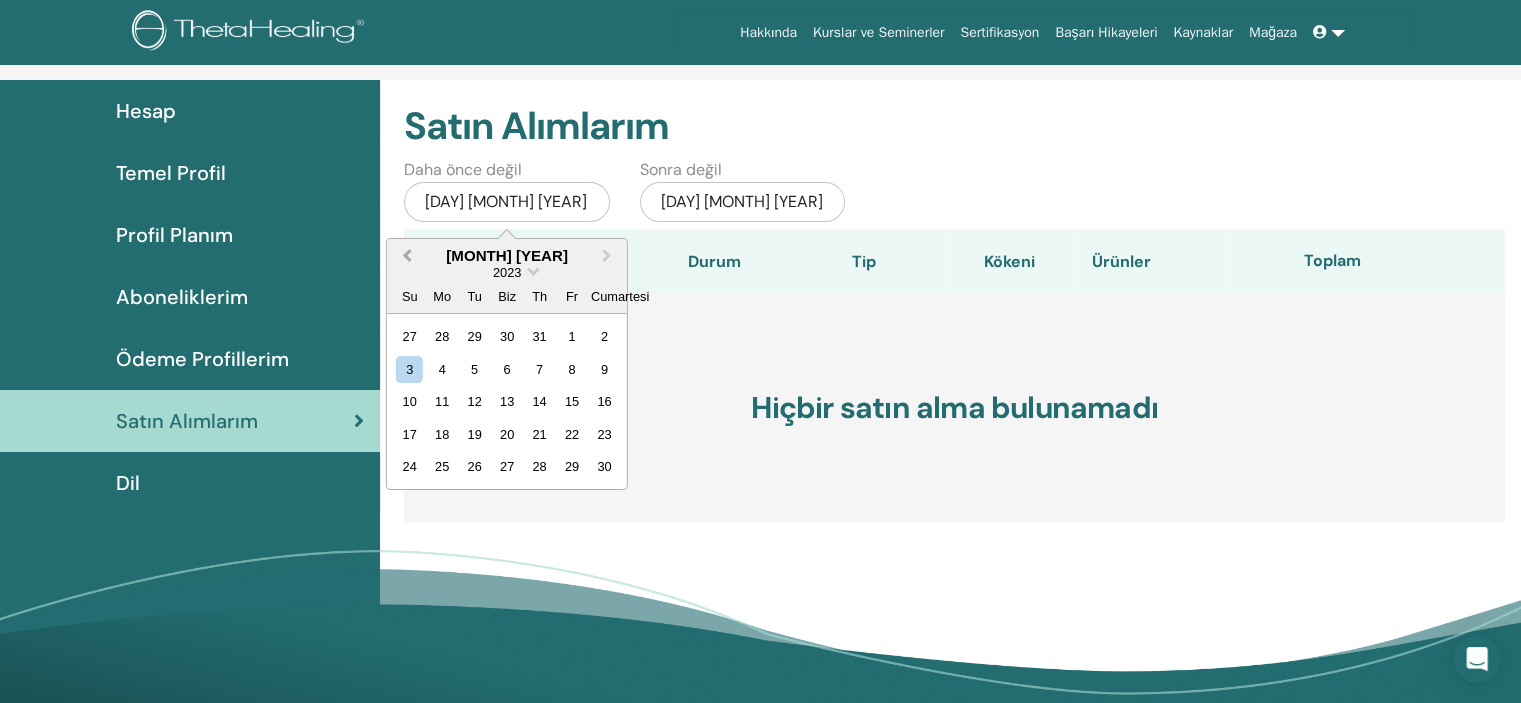 click on "Önceki Ay" at bounding box center (407, 255) 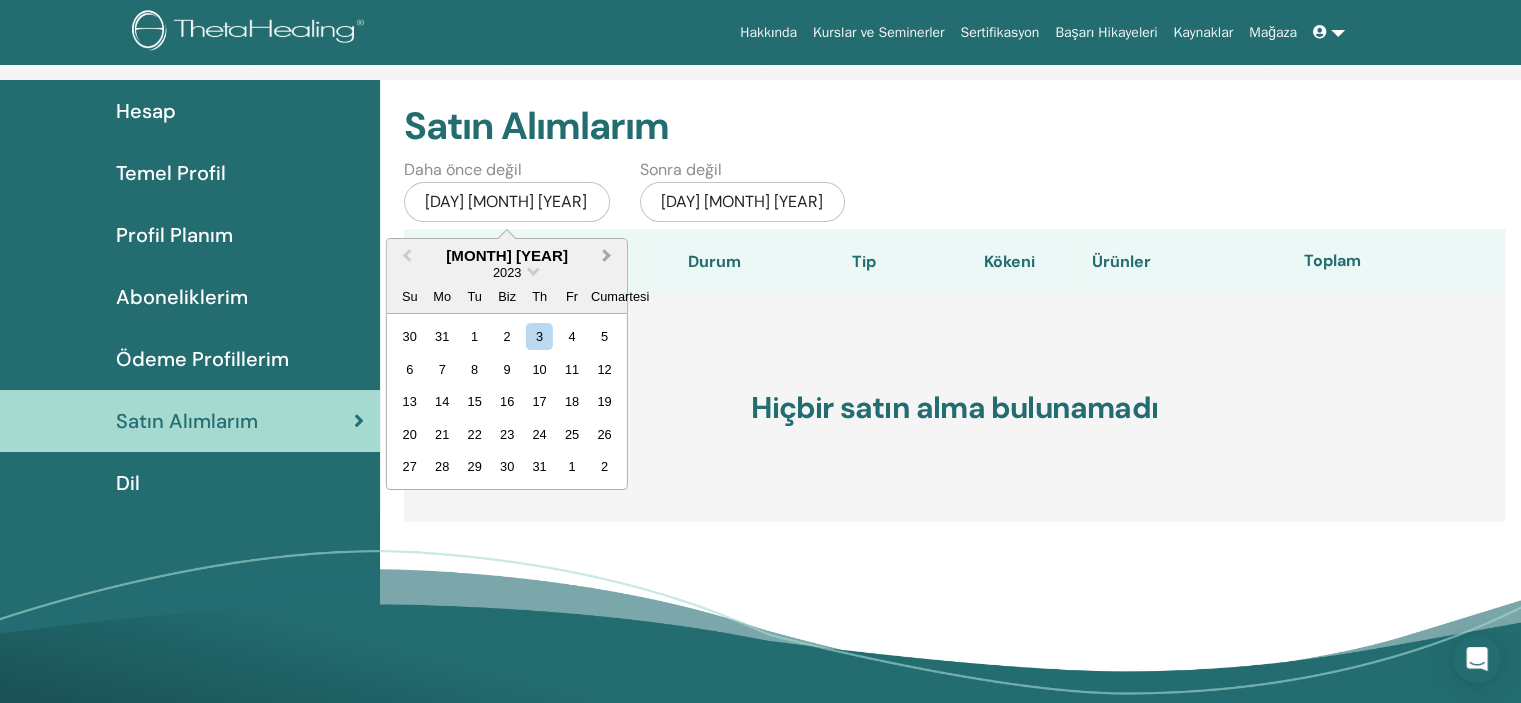 click on "Gelecek Ay" at bounding box center [609, 257] 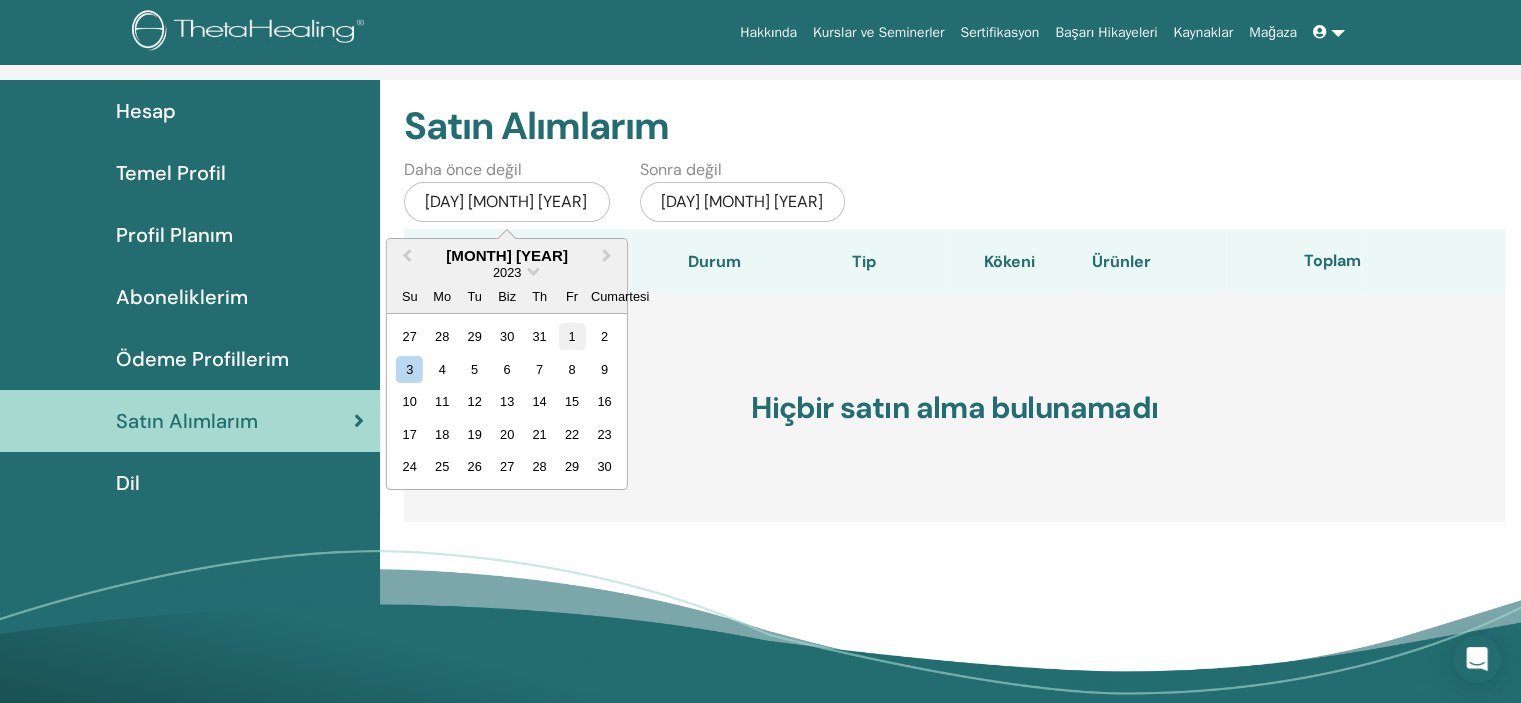 click on "1" at bounding box center [571, 336] 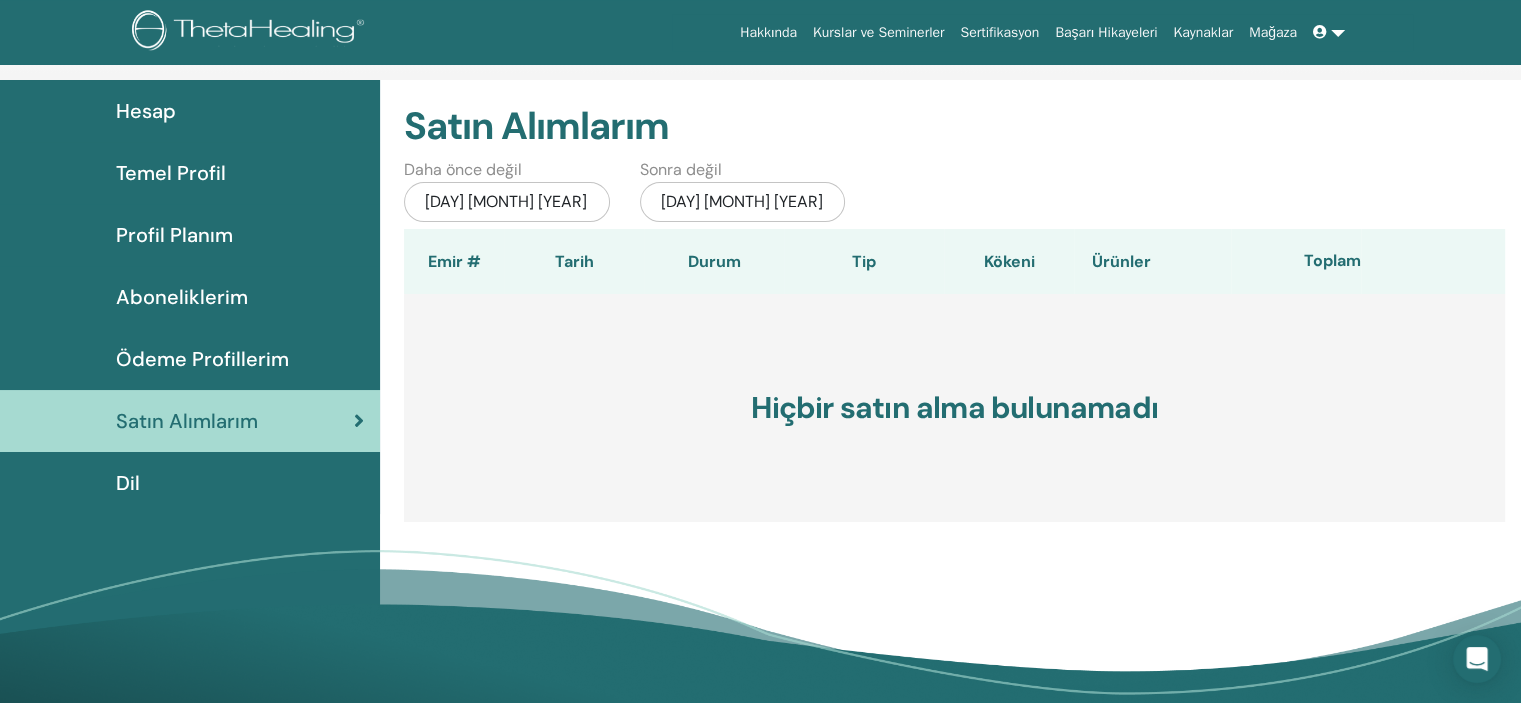 click on "01 Eylül 2023" at bounding box center [507, 202] 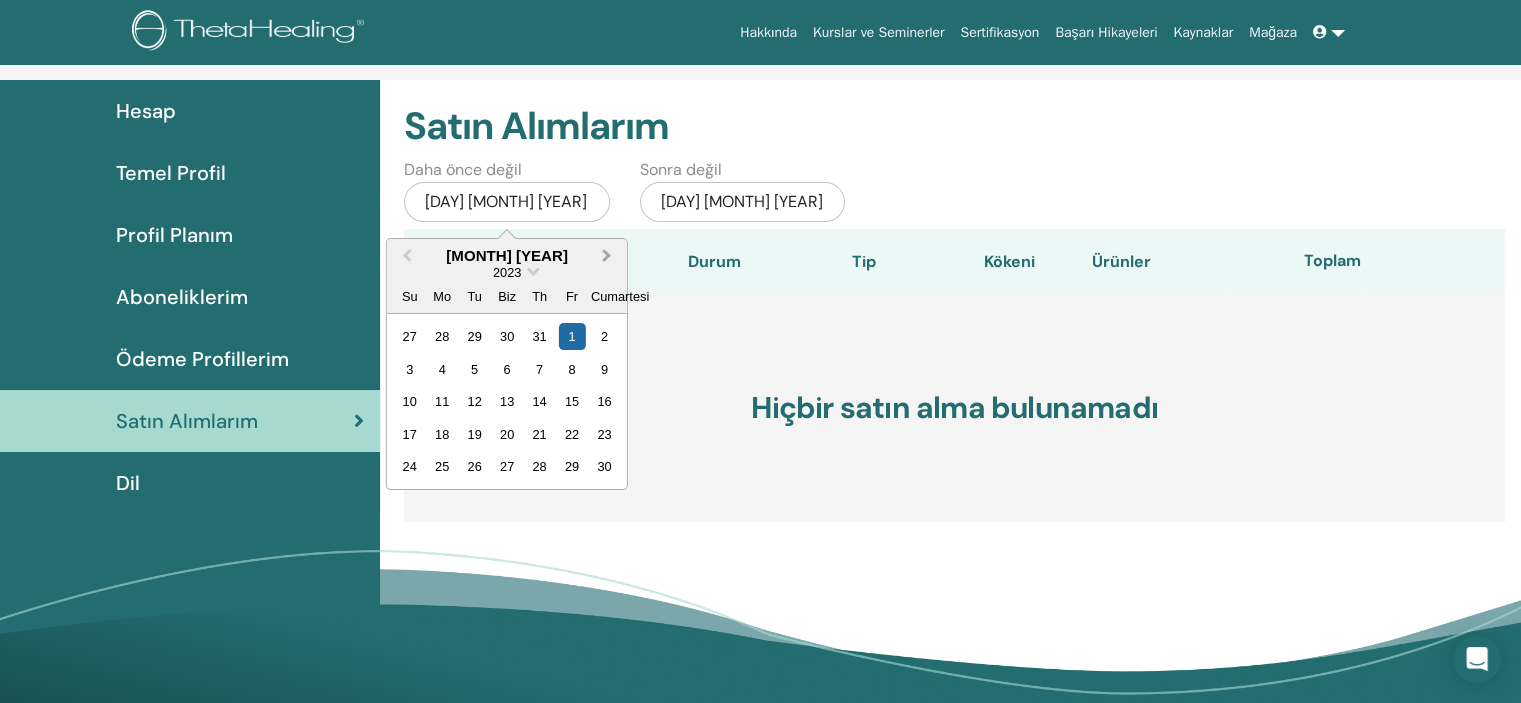 click on "Gelecek Ay" at bounding box center [607, 255] 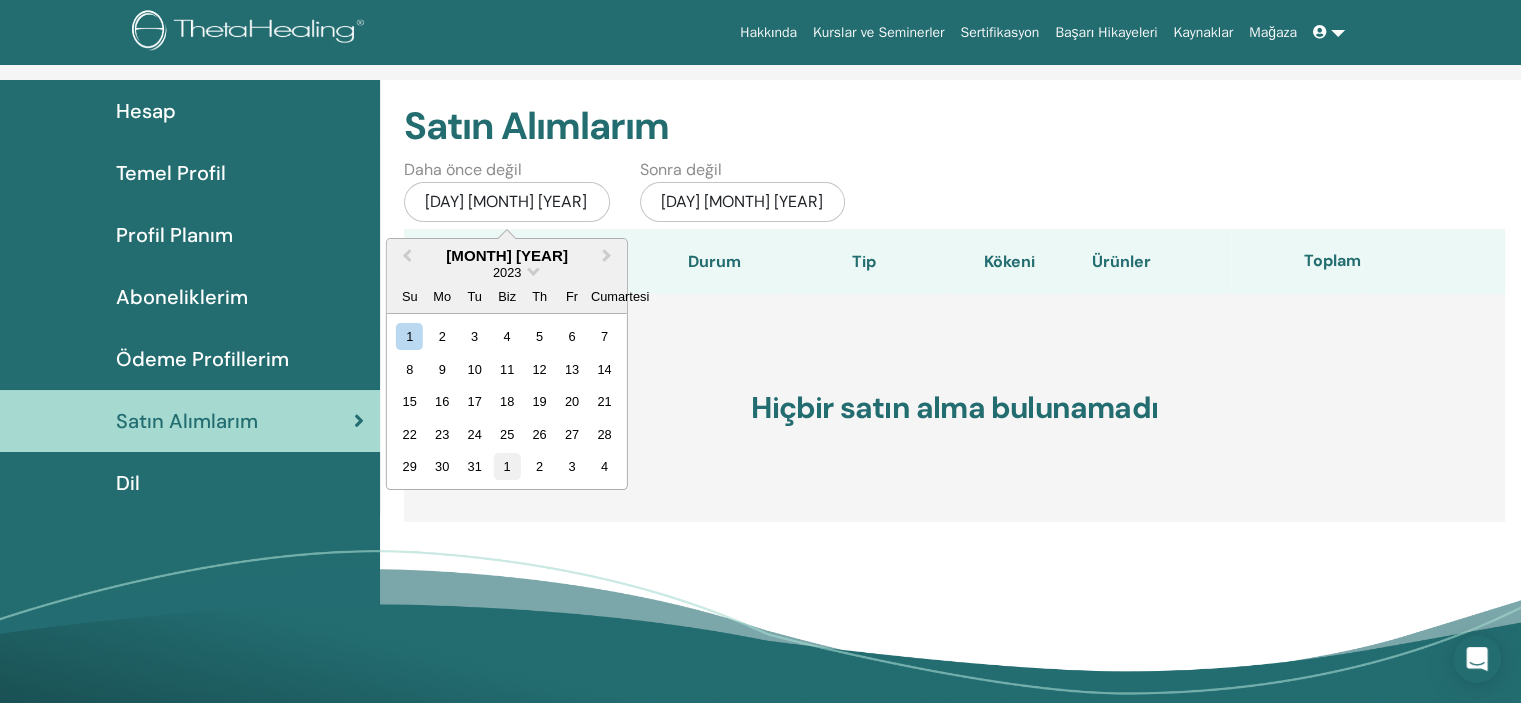 click on "1" at bounding box center [506, 466] 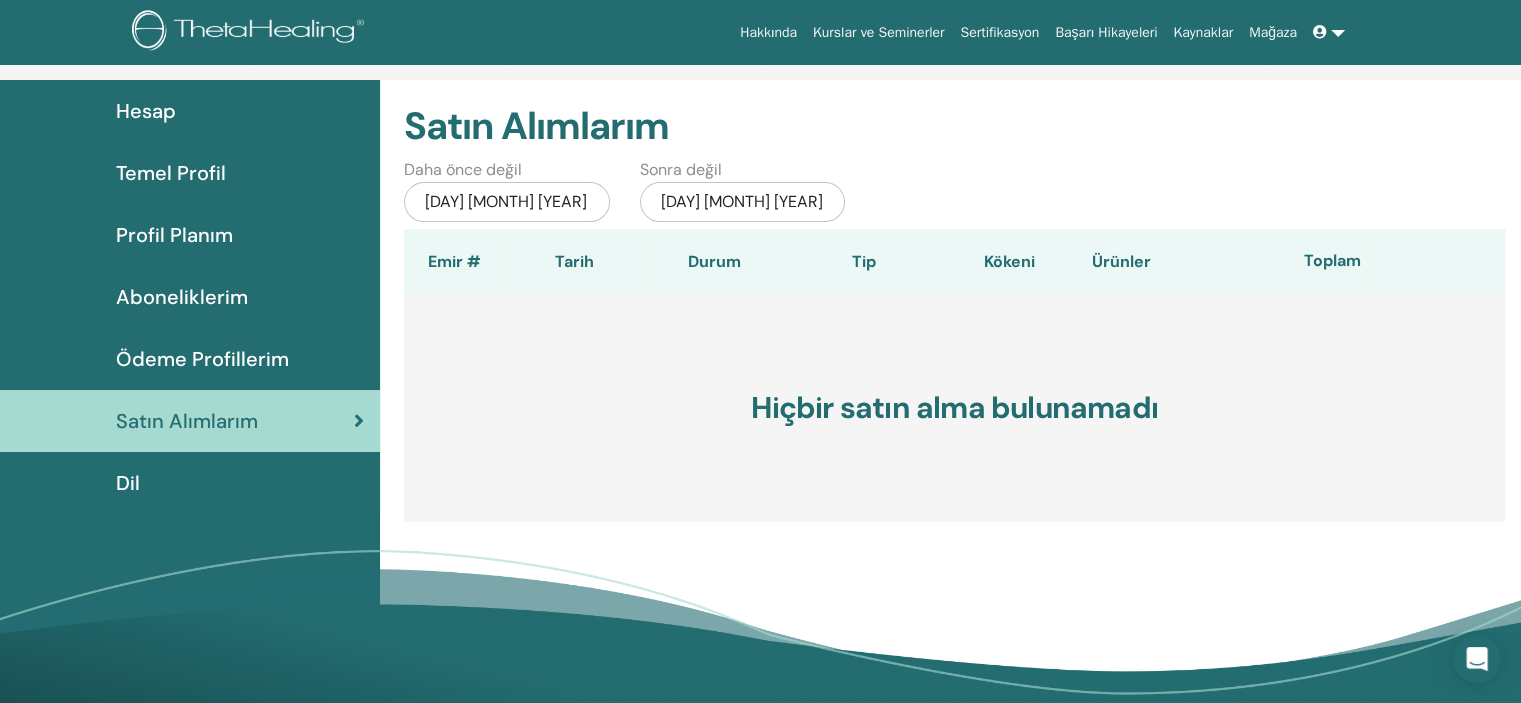 click on "Ödeme Profillerim" at bounding box center (202, 359) 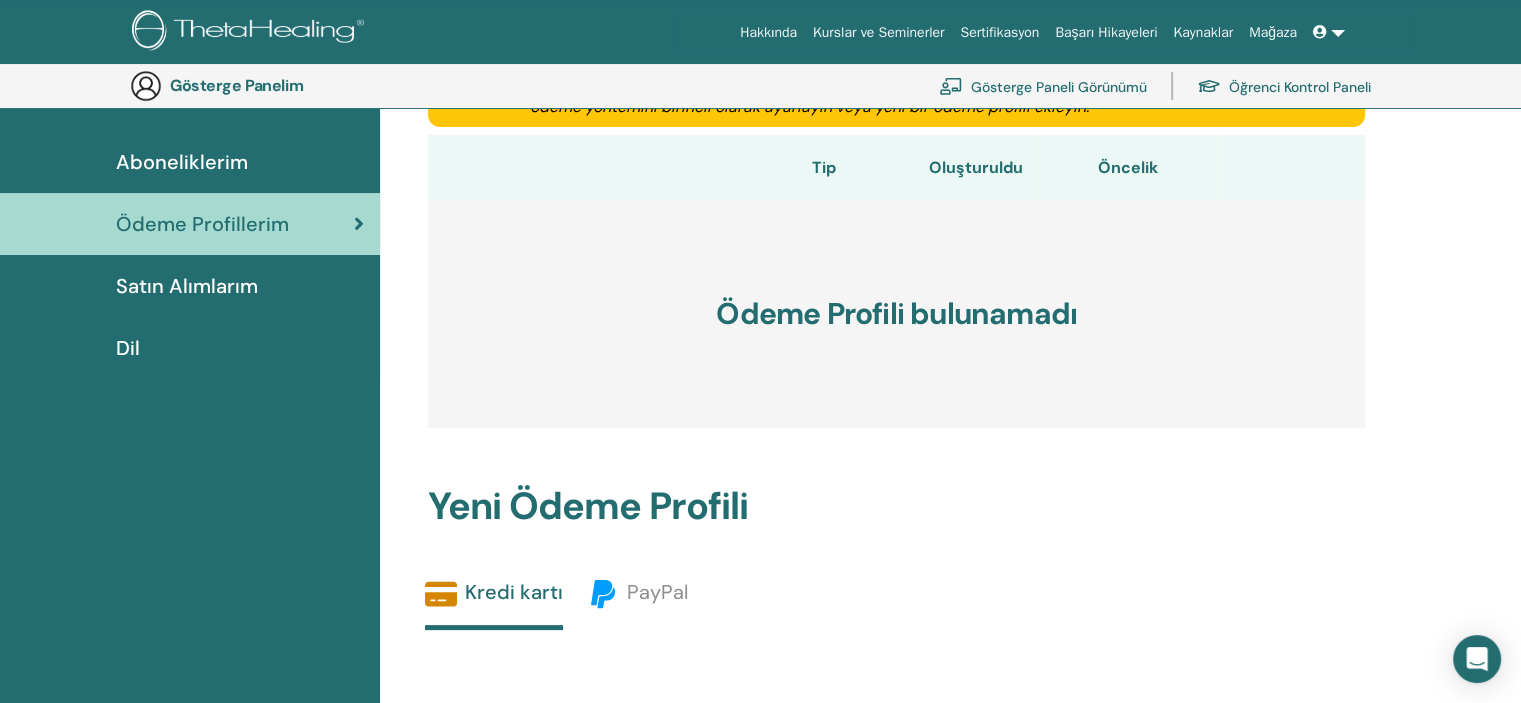 scroll, scrollTop: 244, scrollLeft: 0, axis: vertical 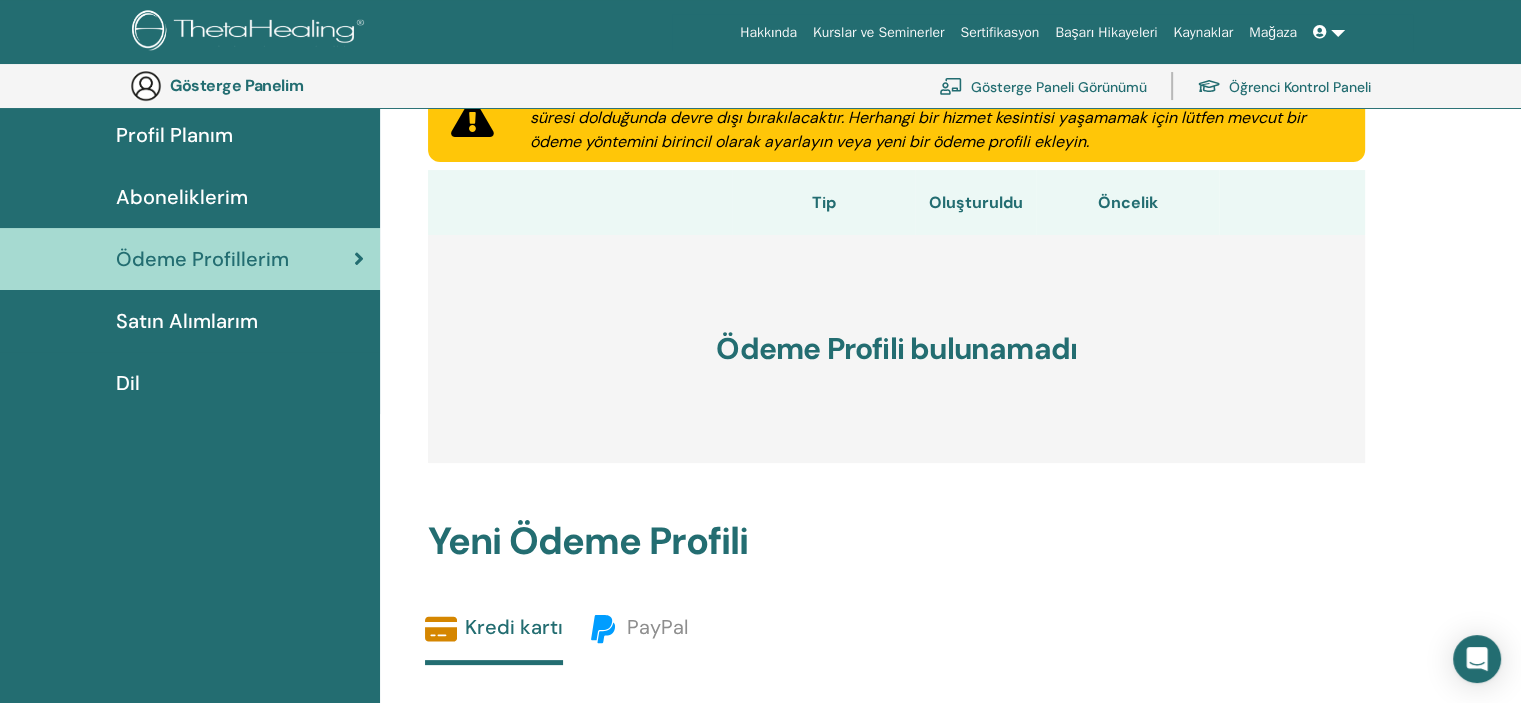 click on "Aboneliklerim" at bounding box center [190, 197] 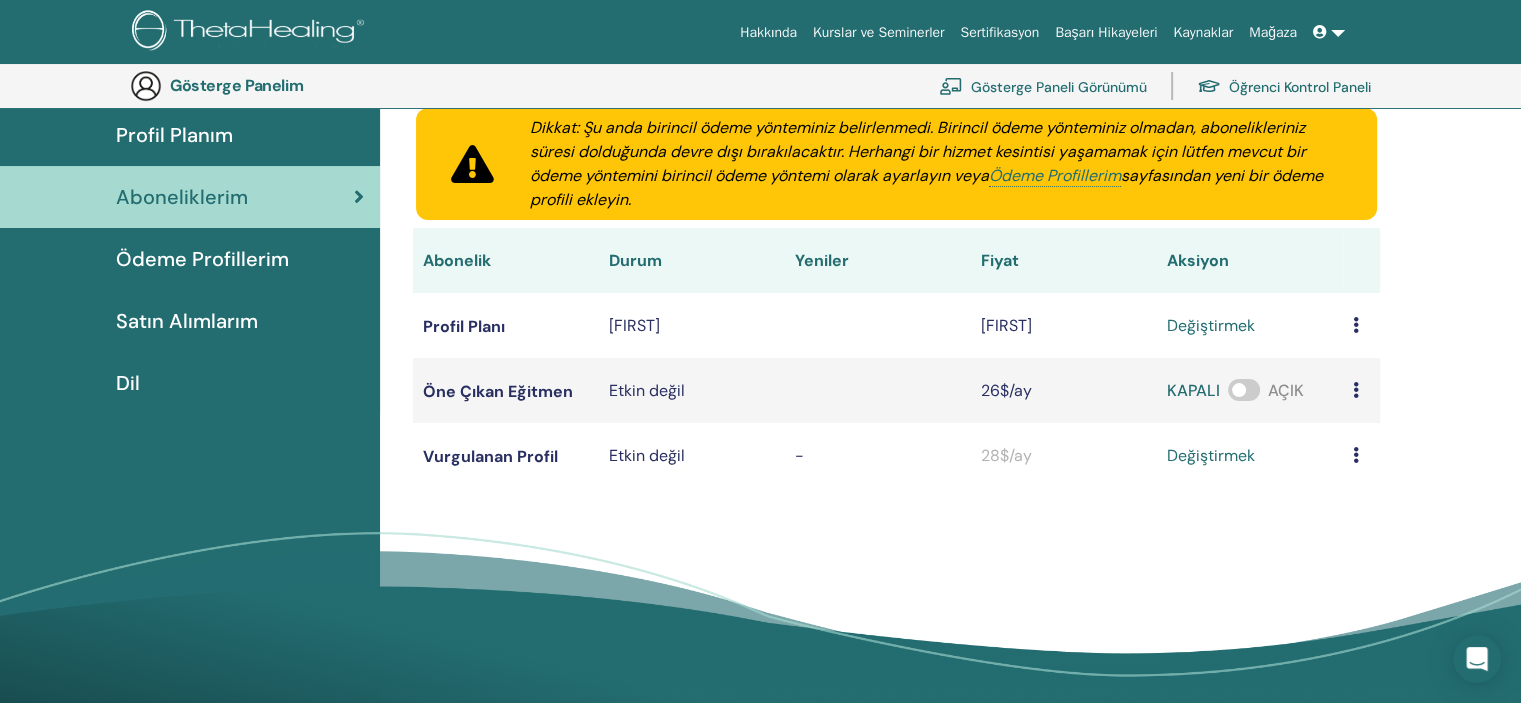 scroll, scrollTop: 0, scrollLeft: 0, axis: both 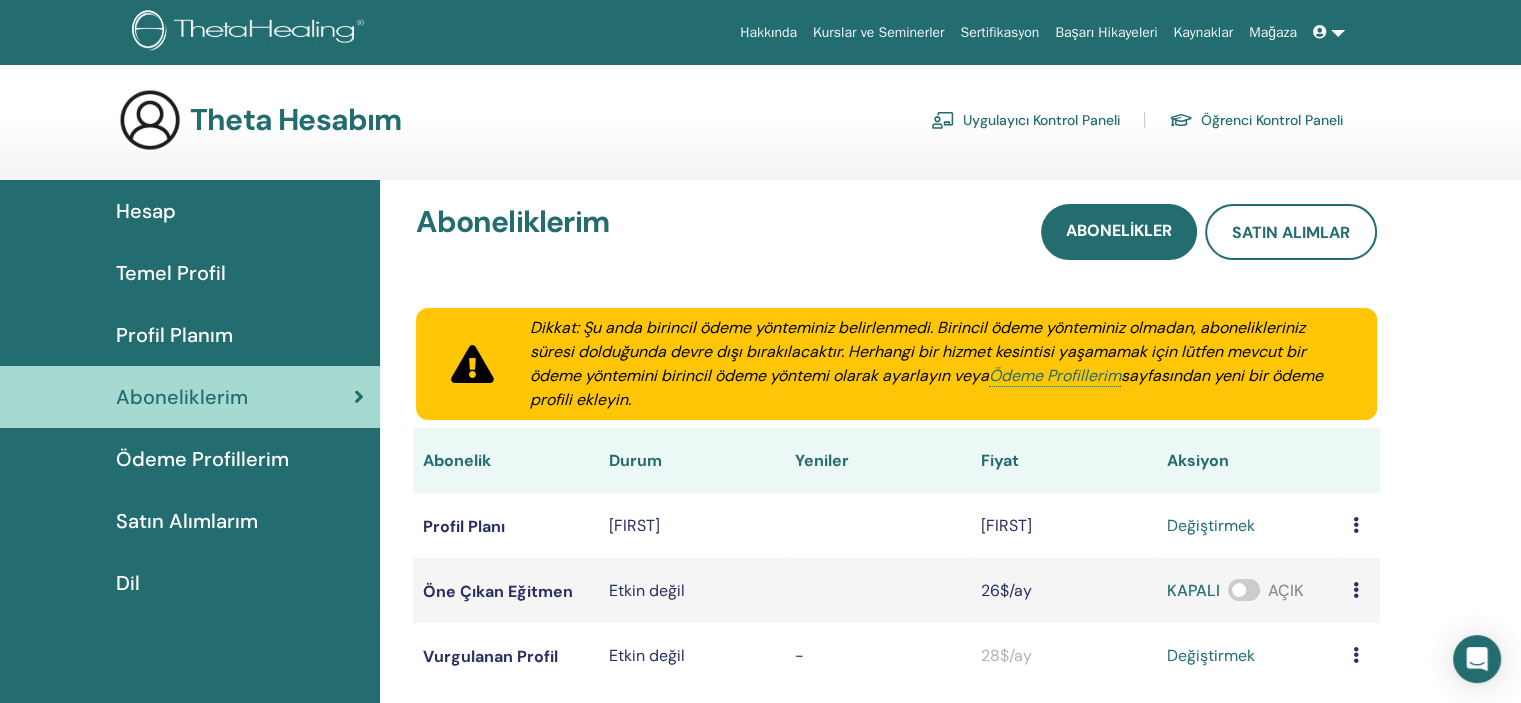 click on "Profil Planım" at bounding box center (174, 335) 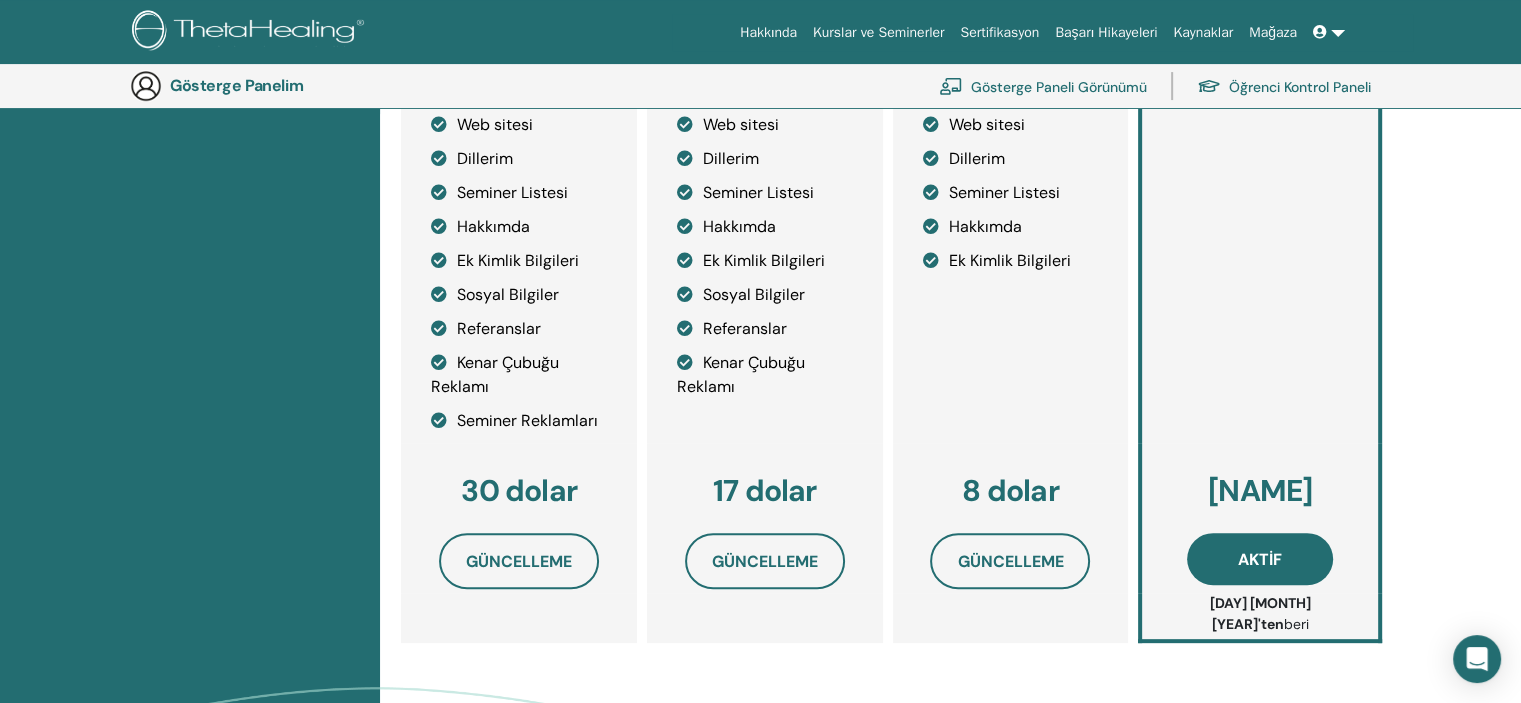 scroll, scrollTop: 0, scrollLeft: 0, axis: both 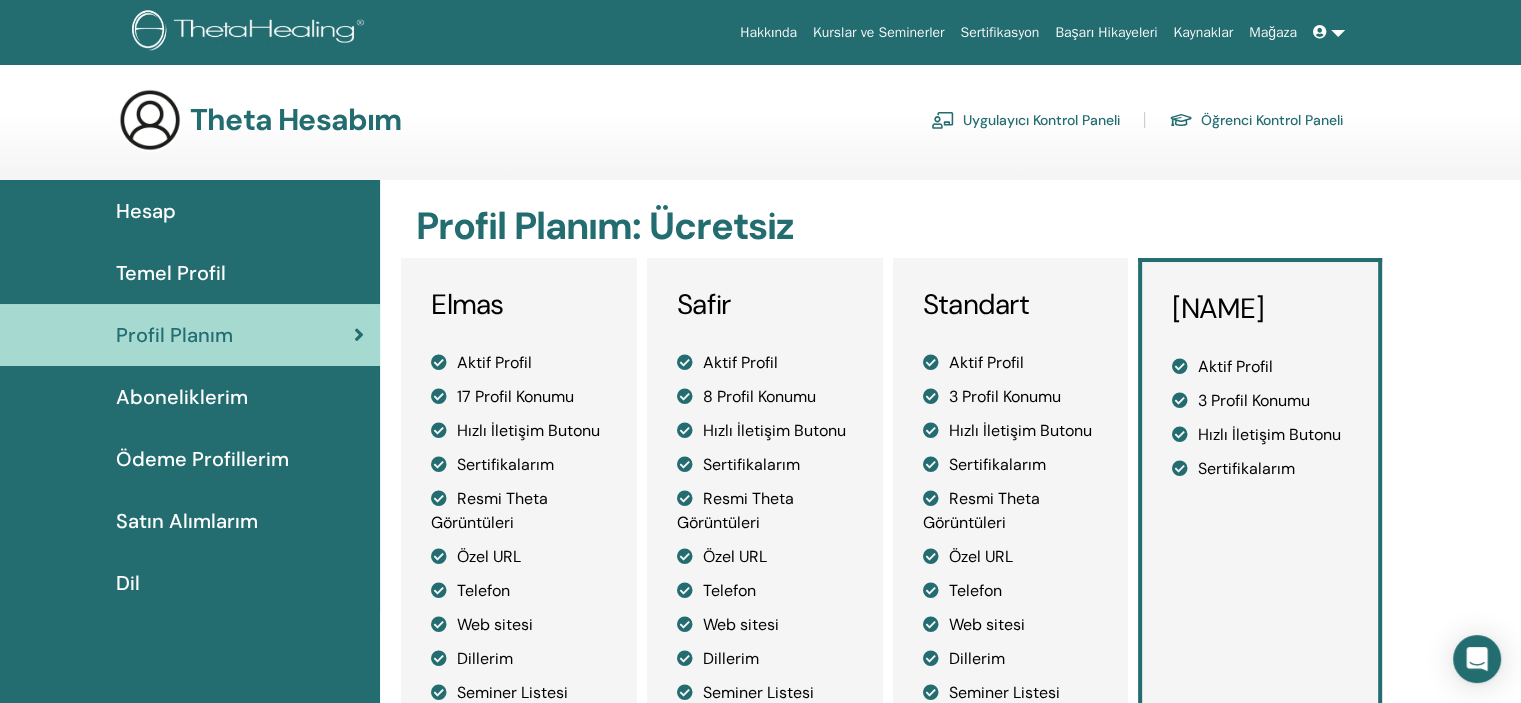 click on "Hesap" at bounding box center [146, 211] 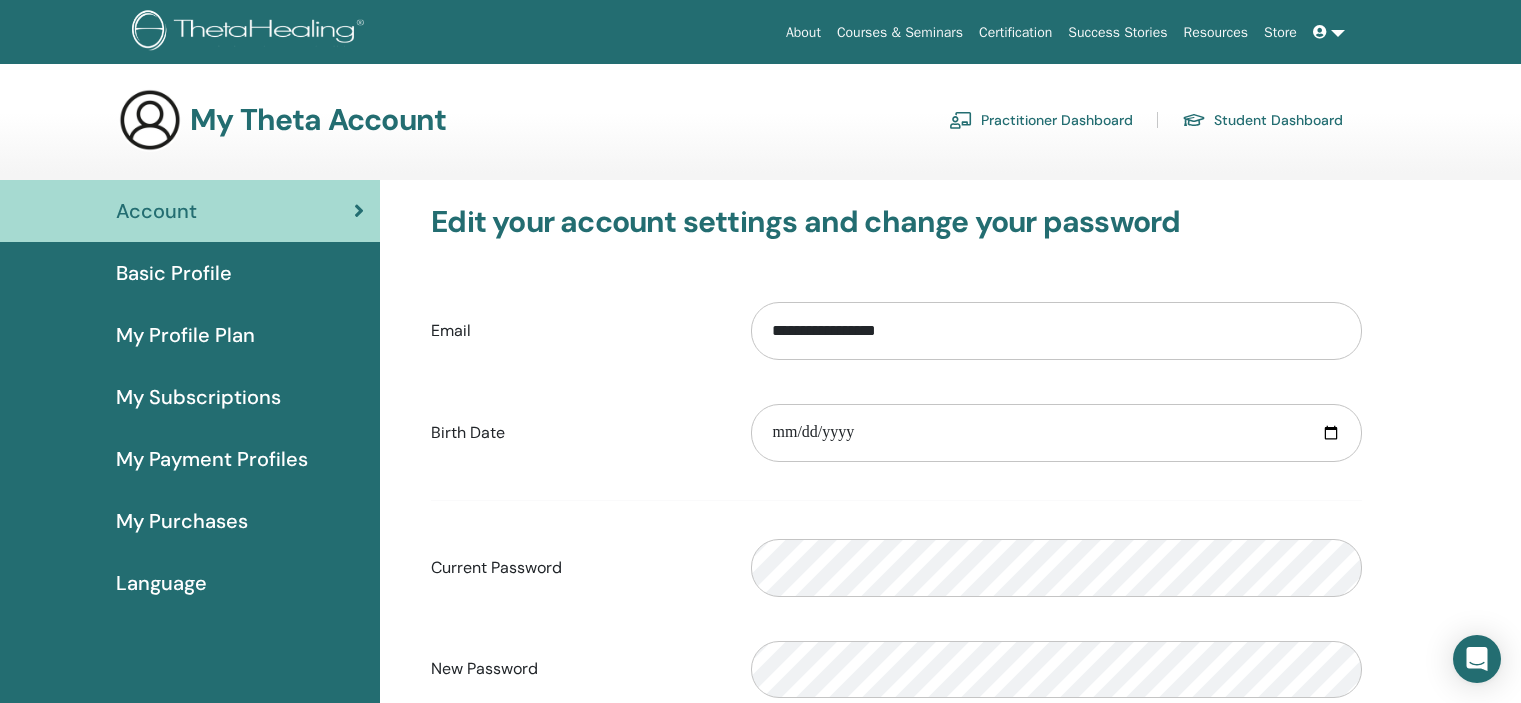 scroll, scrollTop: 0, scrollLeft: 0, axis: both 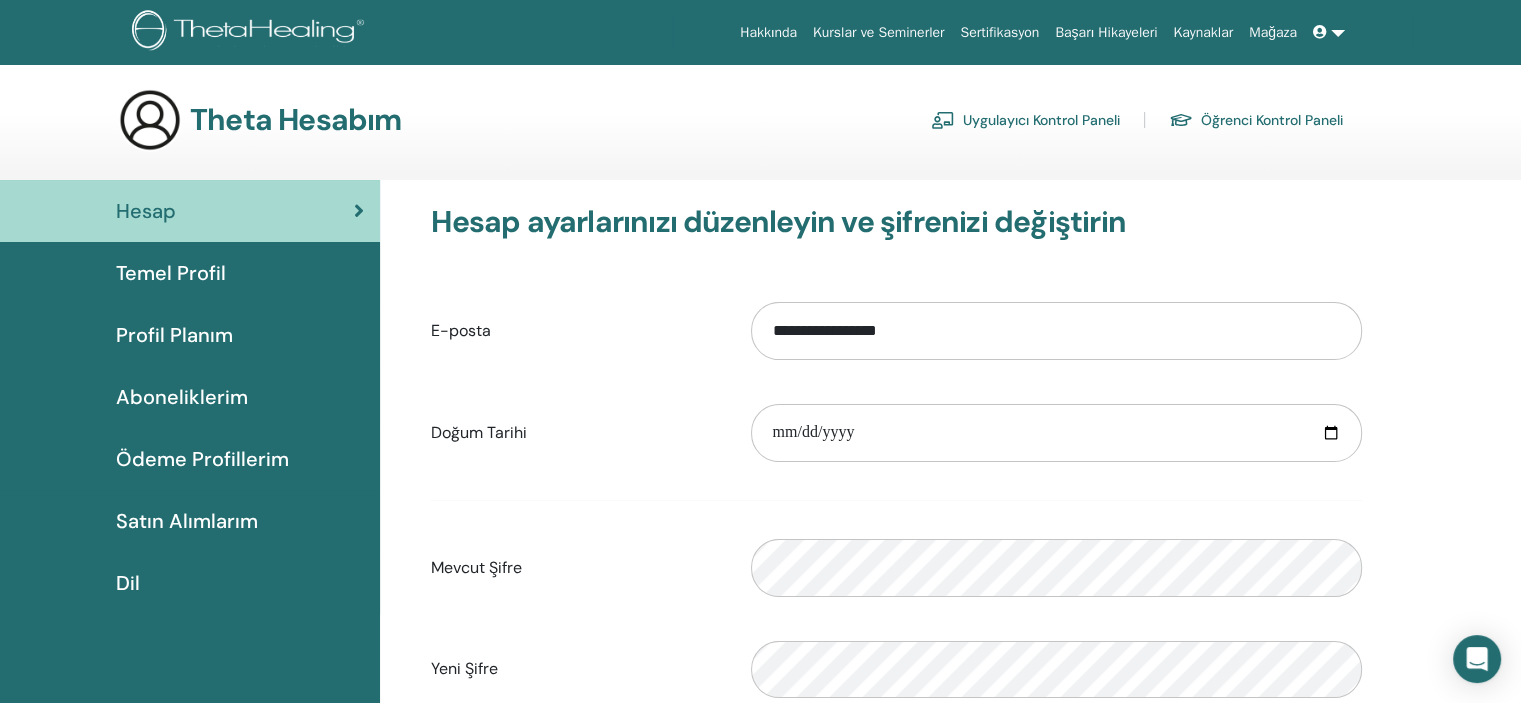 click on "Öğrenci Kontrol Paneli" at bounding box center [1272, 121] 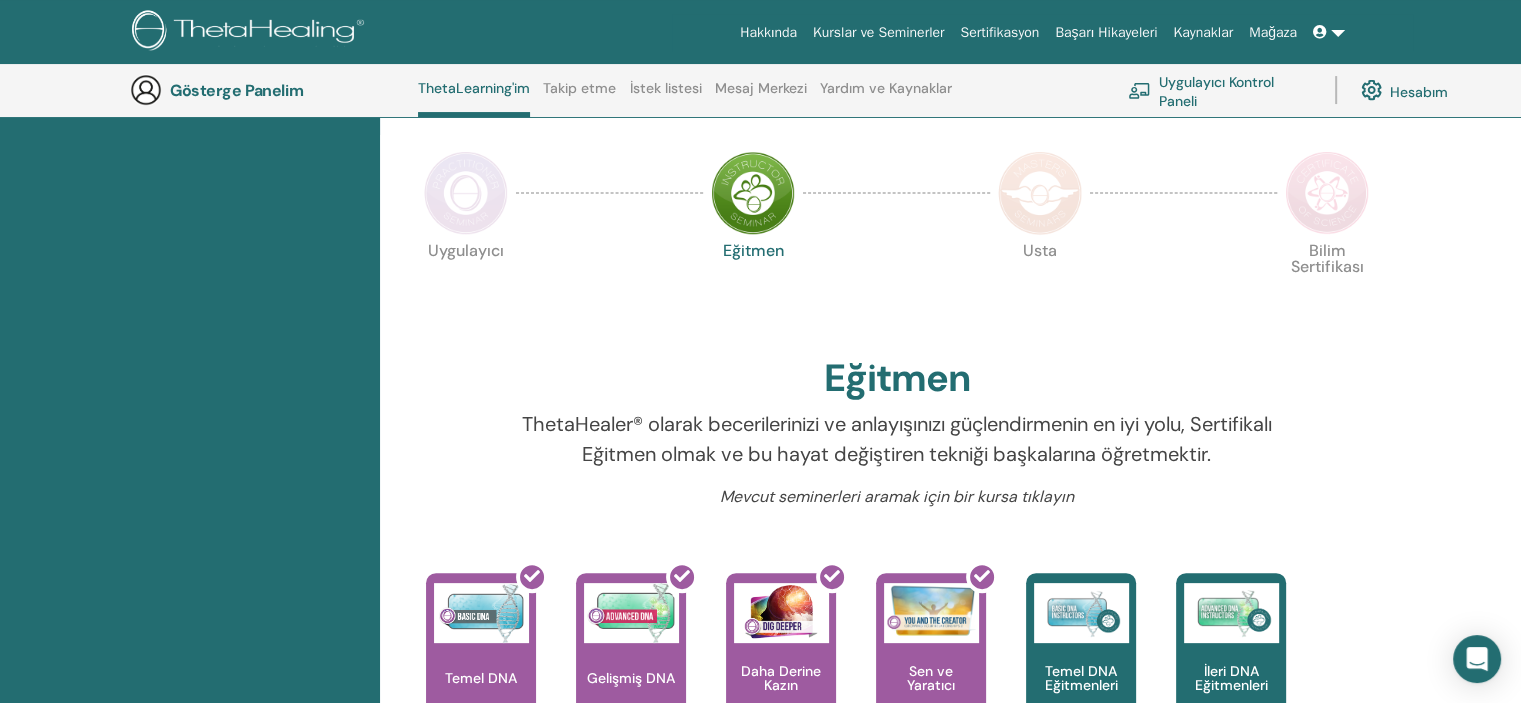 scroll, scrollTop: 352, scrollLeft: 0, axis: vertical 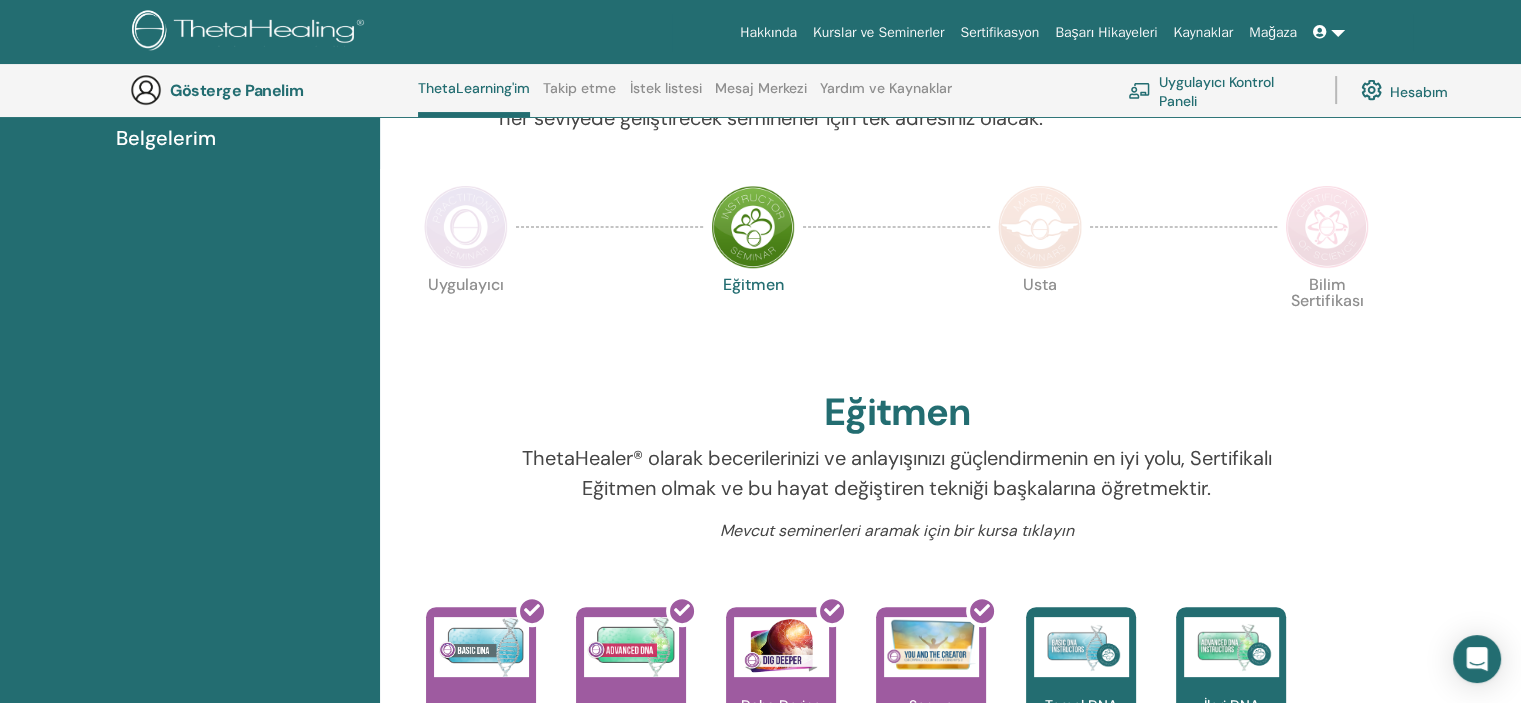 click at bounding box center (1040, 227) 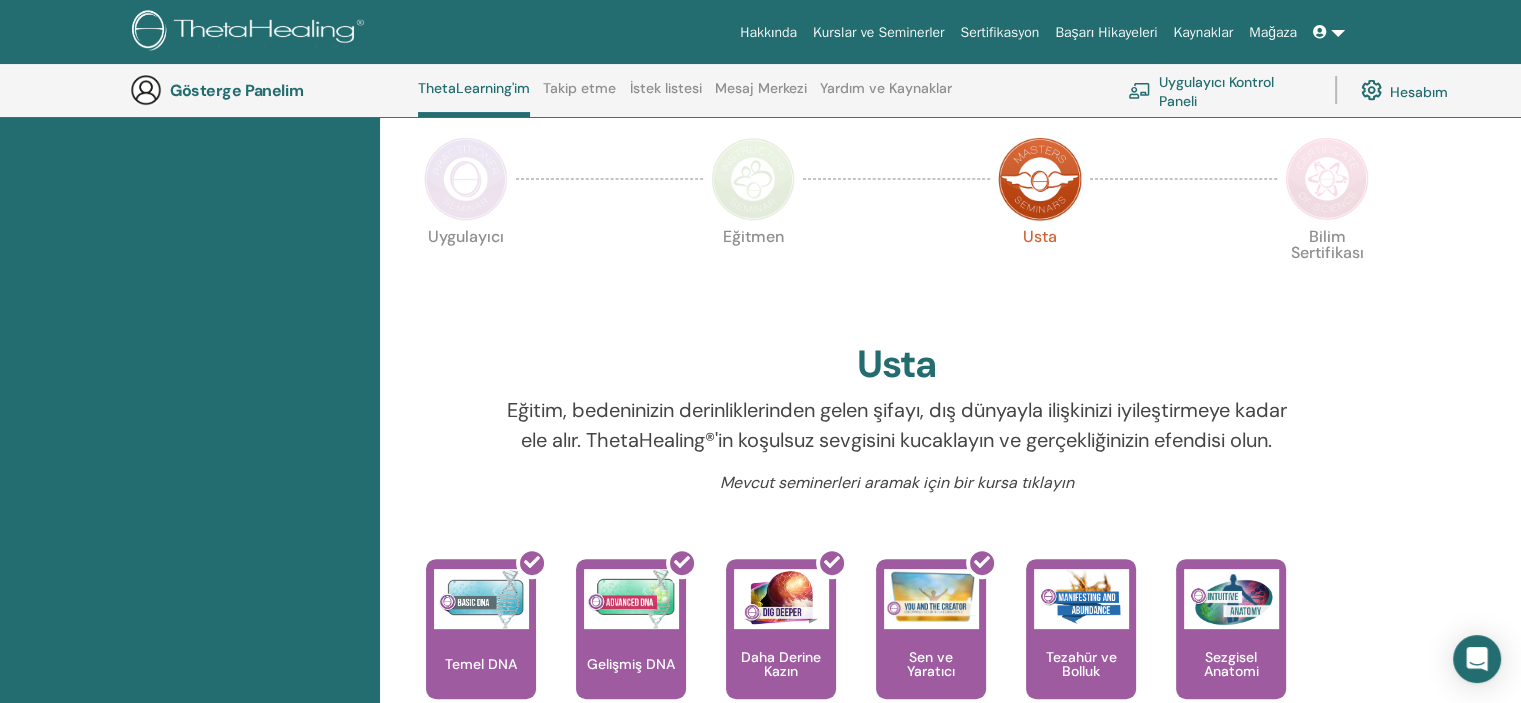 scroll, scrollTop: 352, scrollLeft: 0, axis: vertical 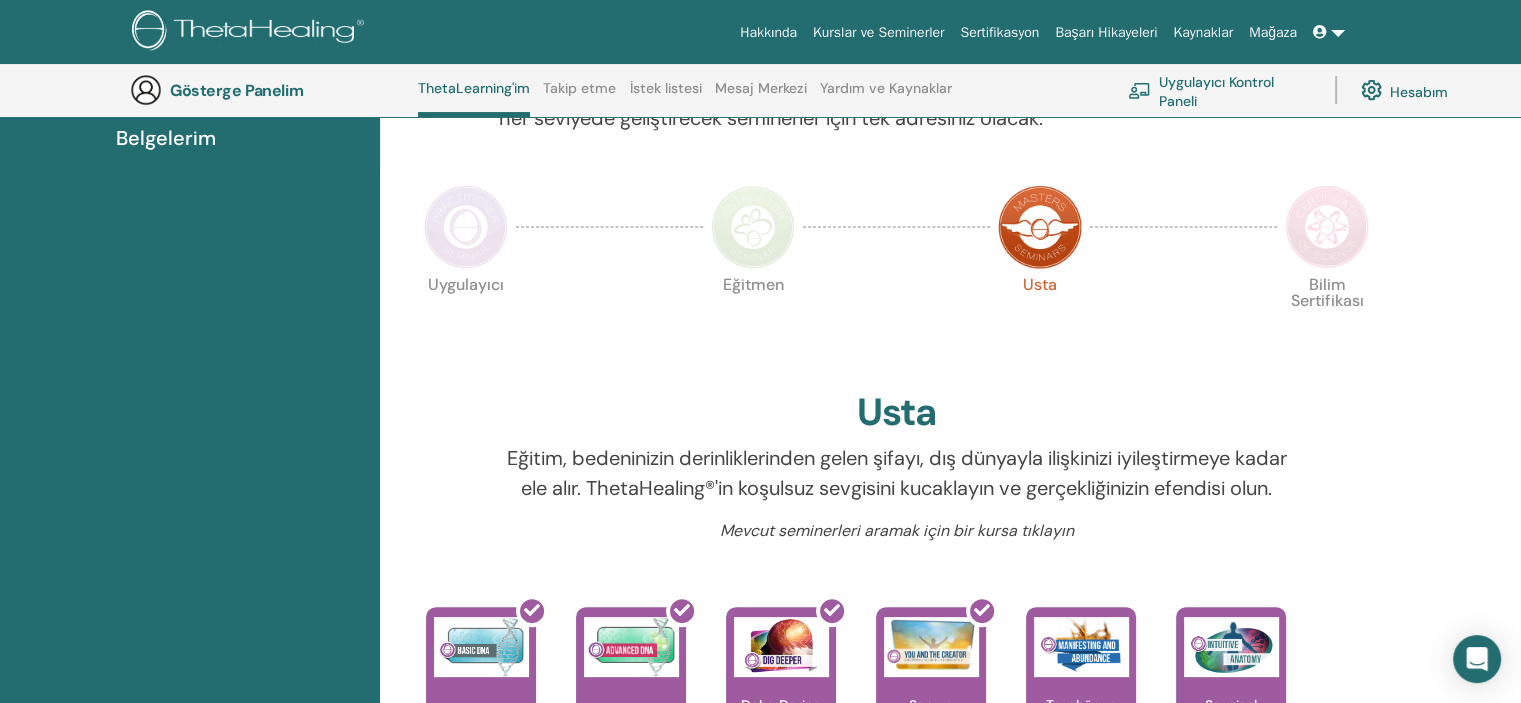 click at bounding box center (1327, 227) 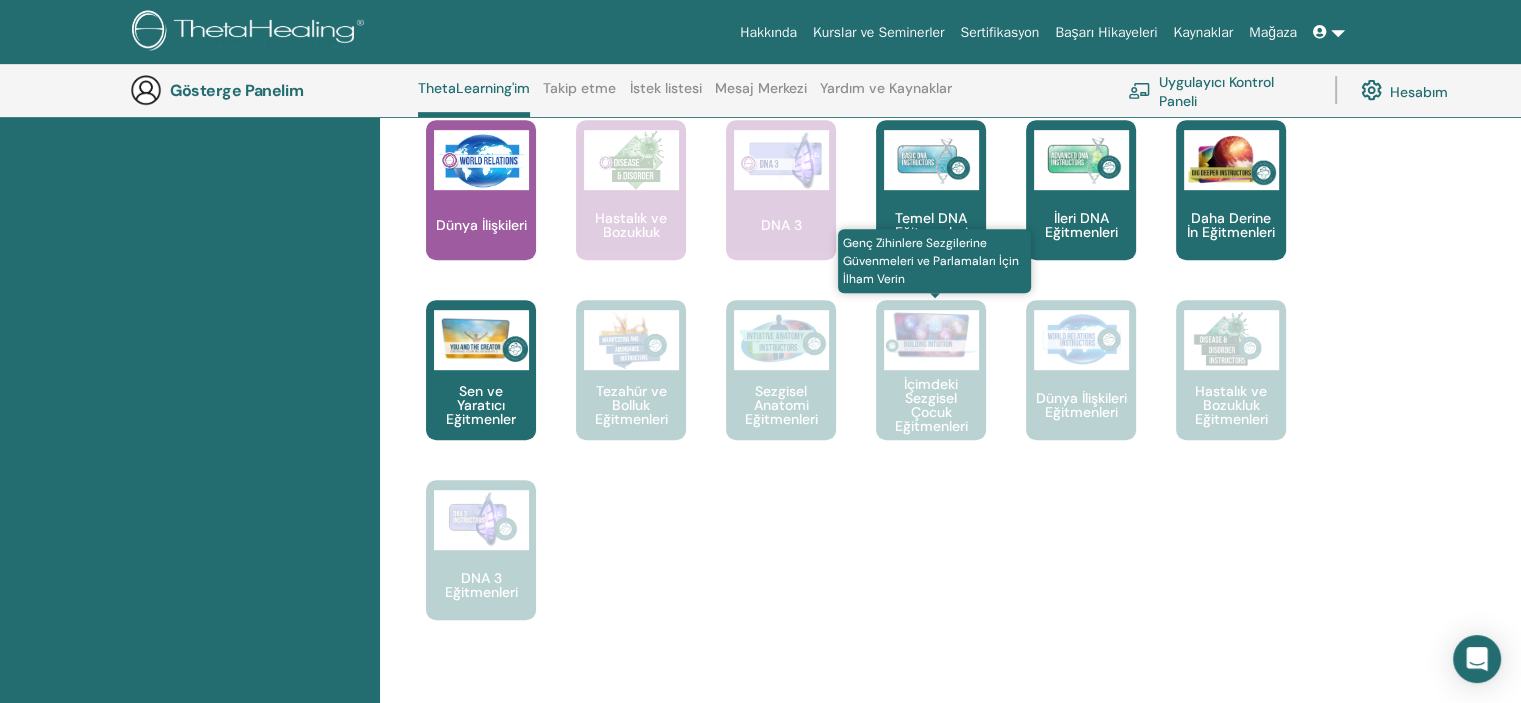 scroll, scrollTop: 1052, scrollLeft: 0, axis: vertical 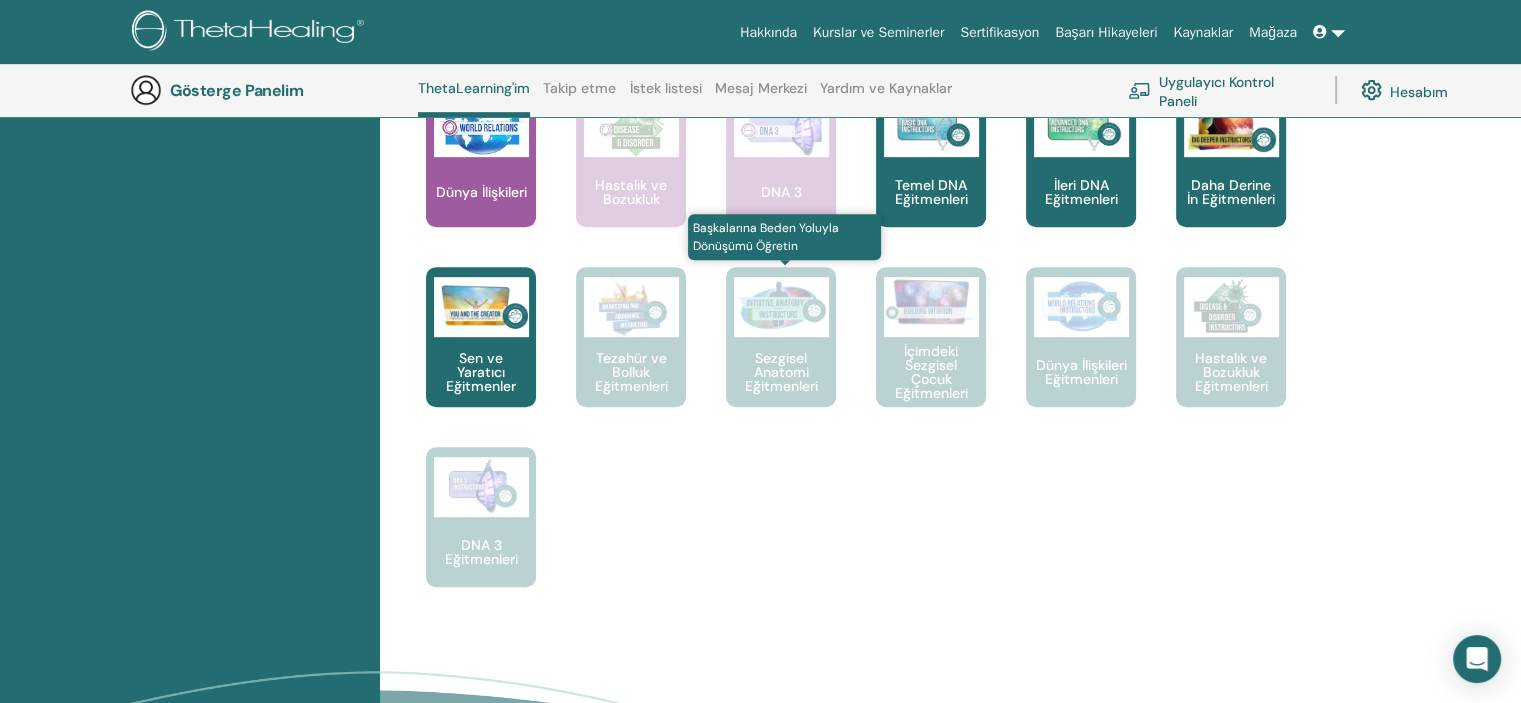 click on "Sezgisel Anatomi Eğitmenleri" at bounding box center [781, 372] 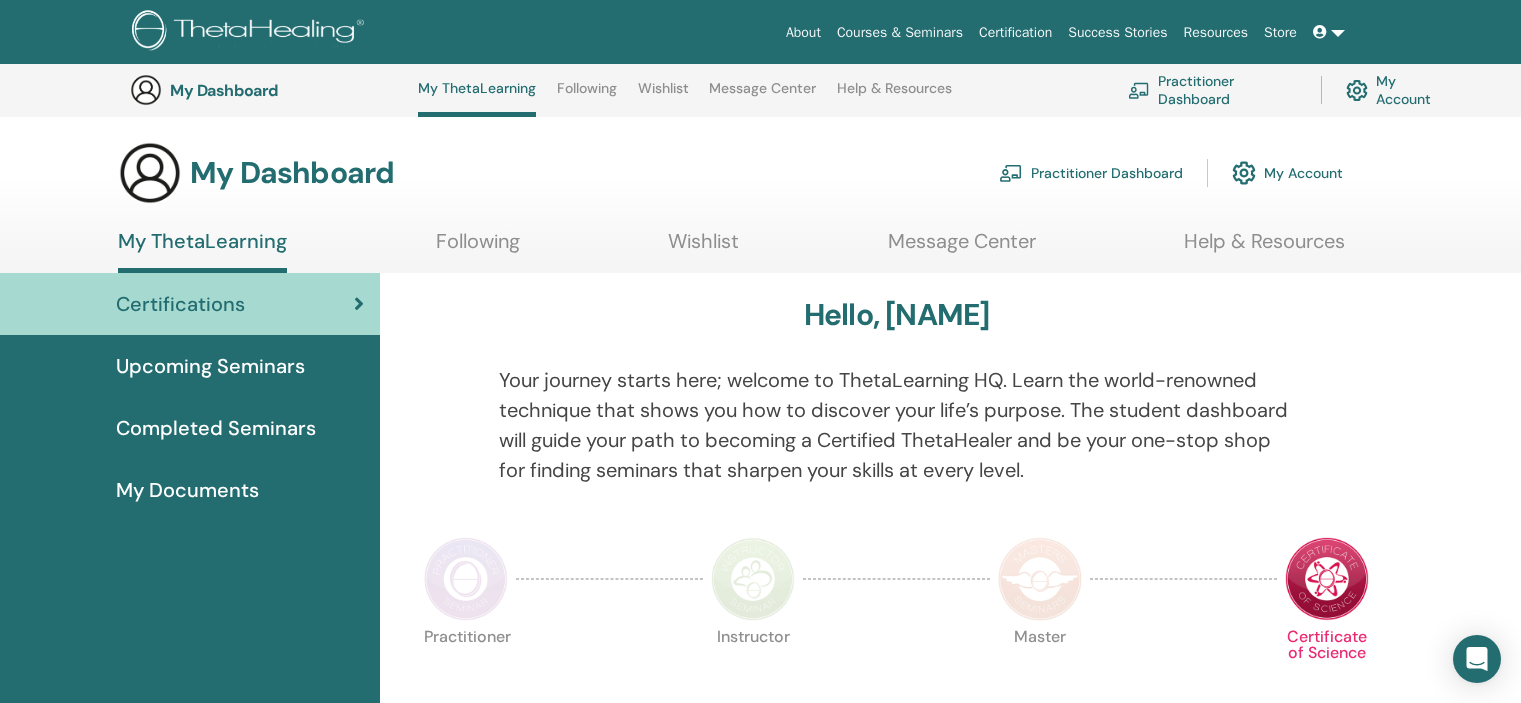 scroll, scrollTop: 1052, scrollLeft: 0, axis: vertical 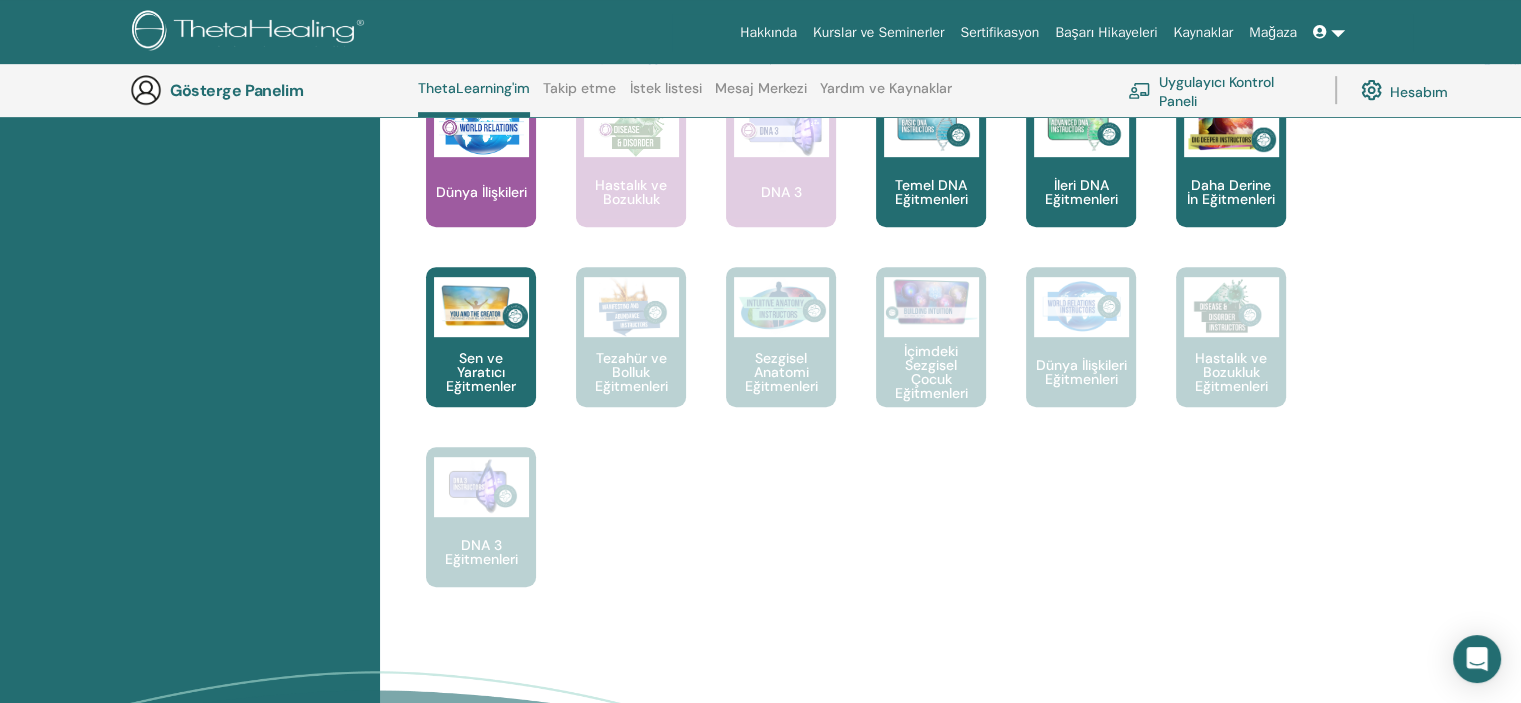 drag, startPoint x: 760, startPoint y: 535, endPoint x: 729, endPoint y: 471, distance: 71.11259 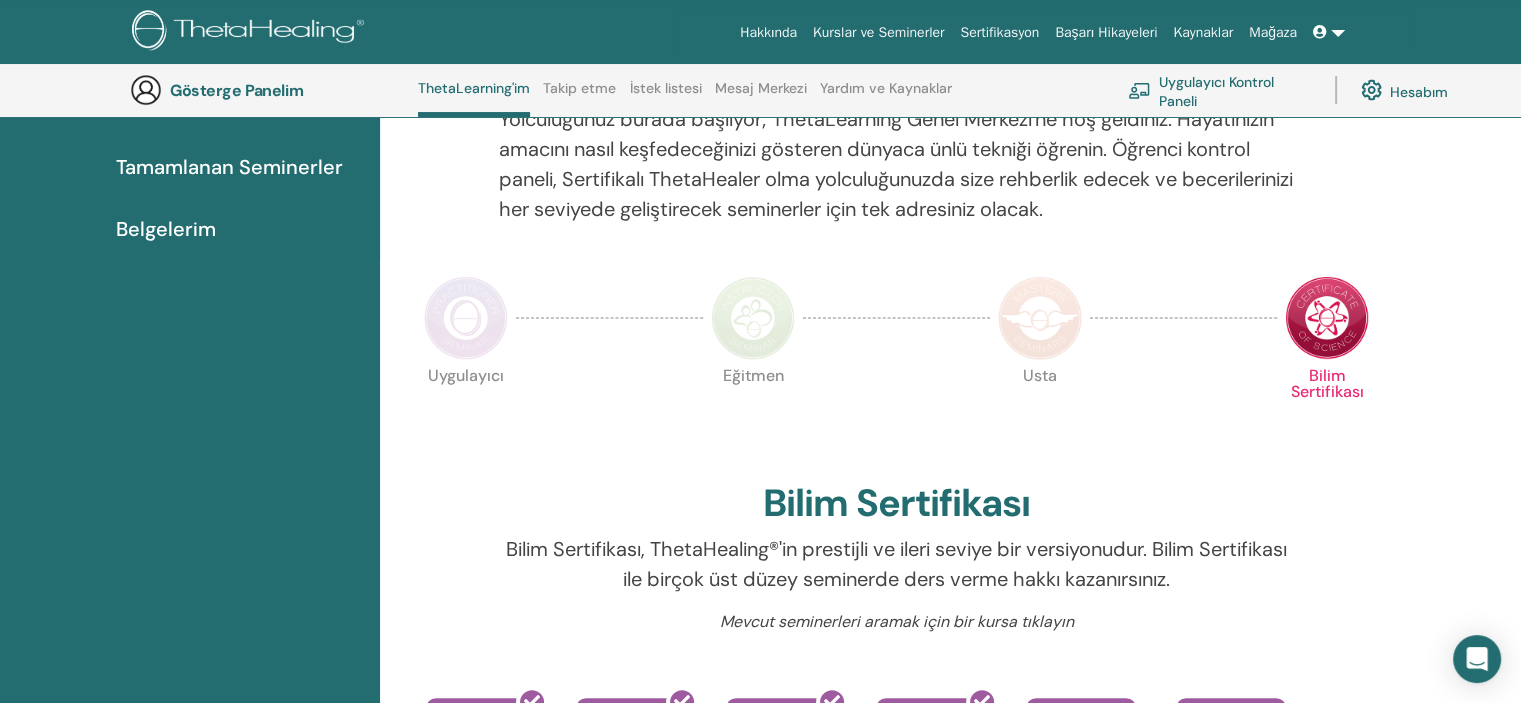 scroll, scrollTop: 252, scrollLeft: 0, axis: vertical 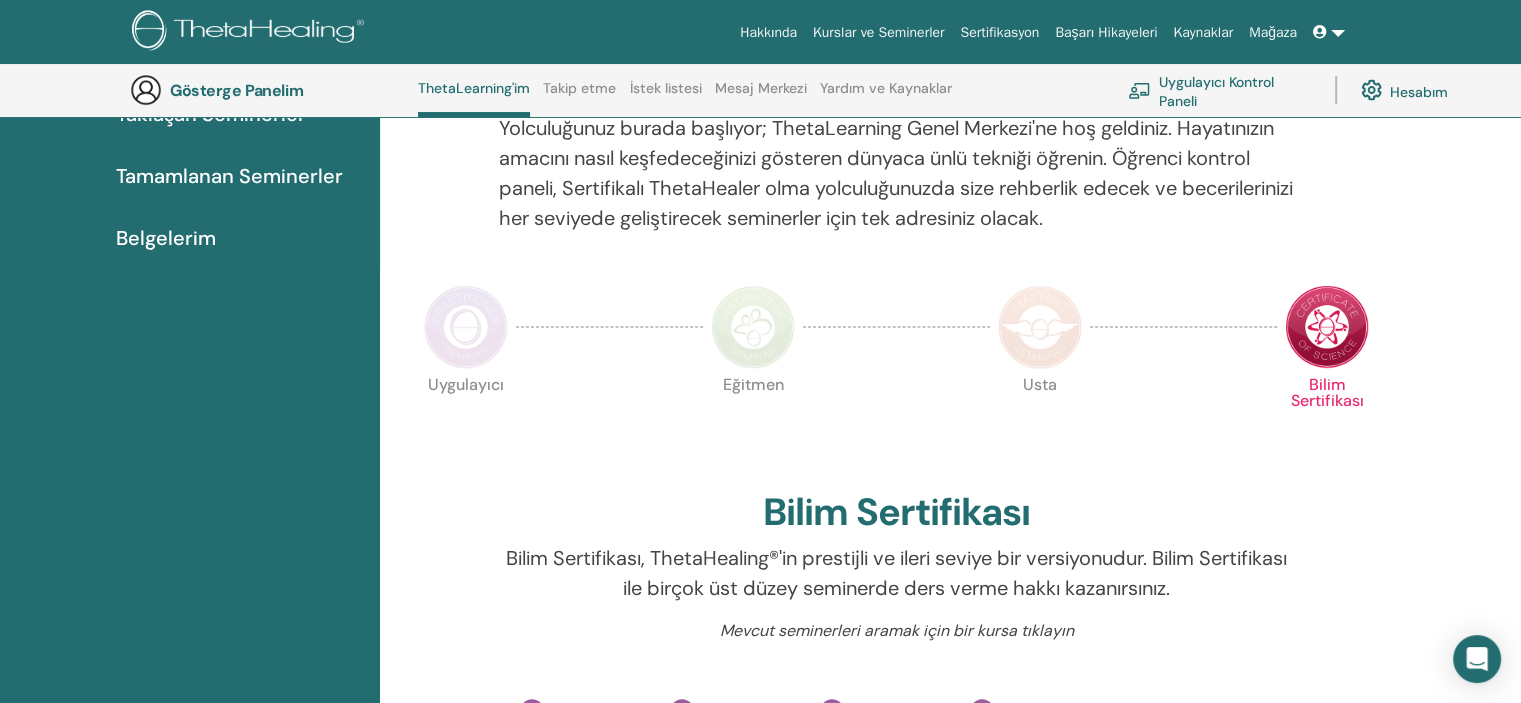 click at bounding box center (466, 327) 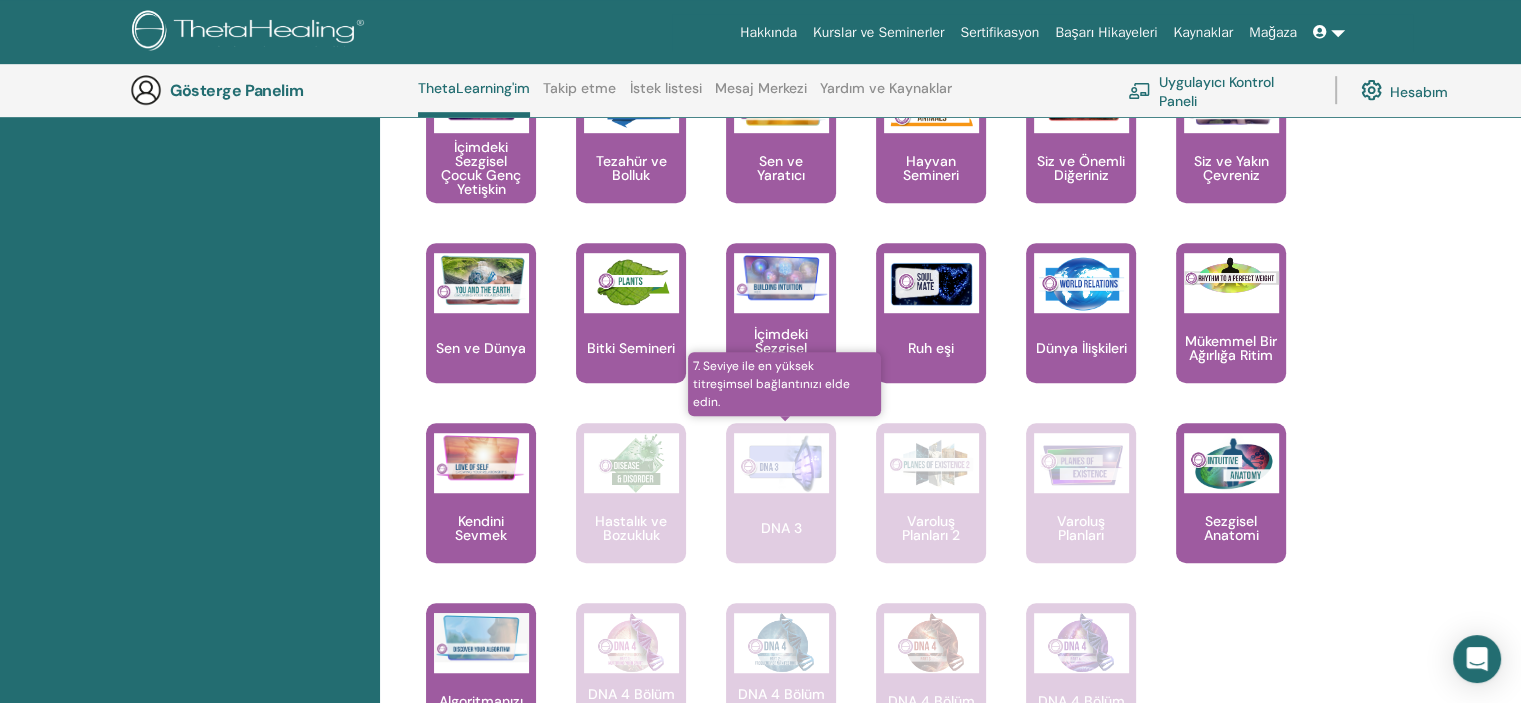 scroll, scrollTop: 1252, scrollLeft: 0, axis: vertical 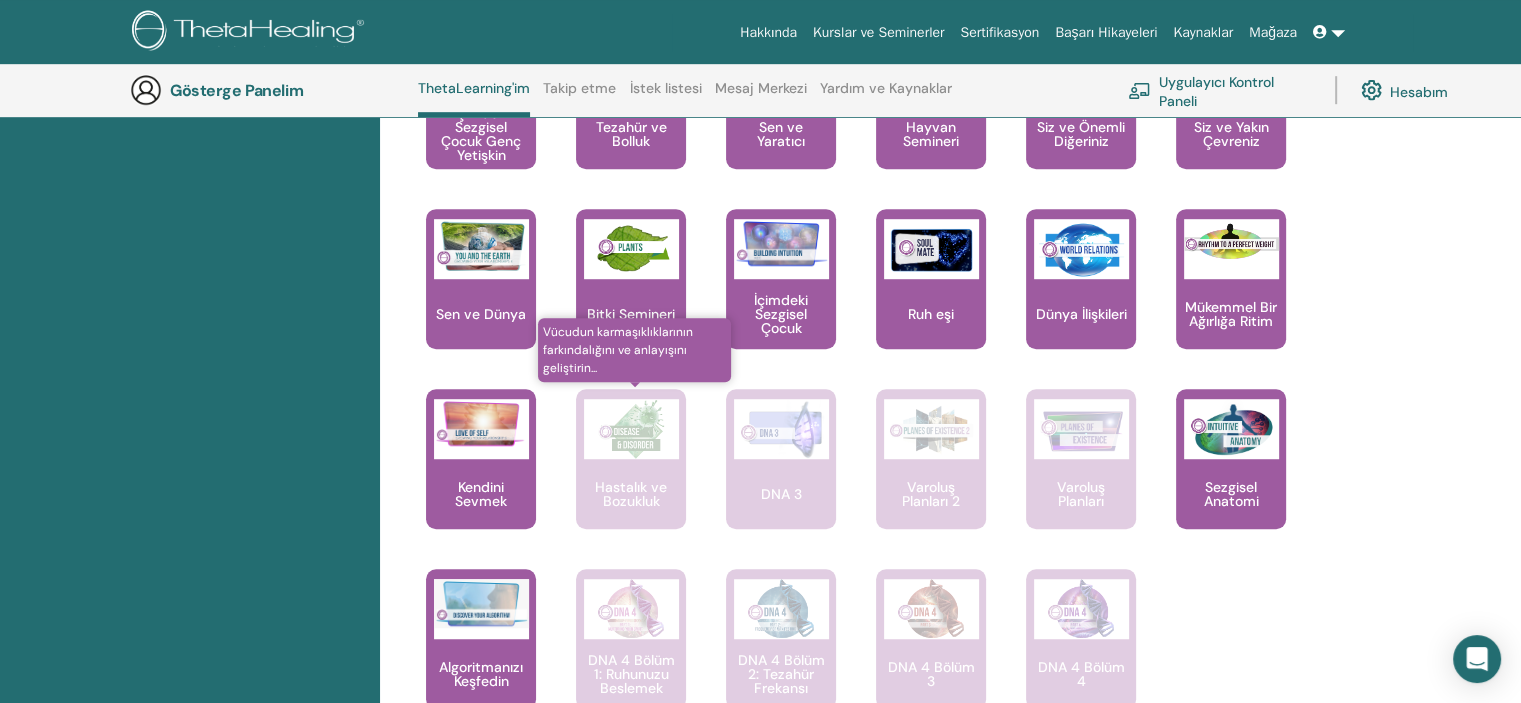 click on "Hastalık ve Bozukluk" at bounding box center (631, 459) 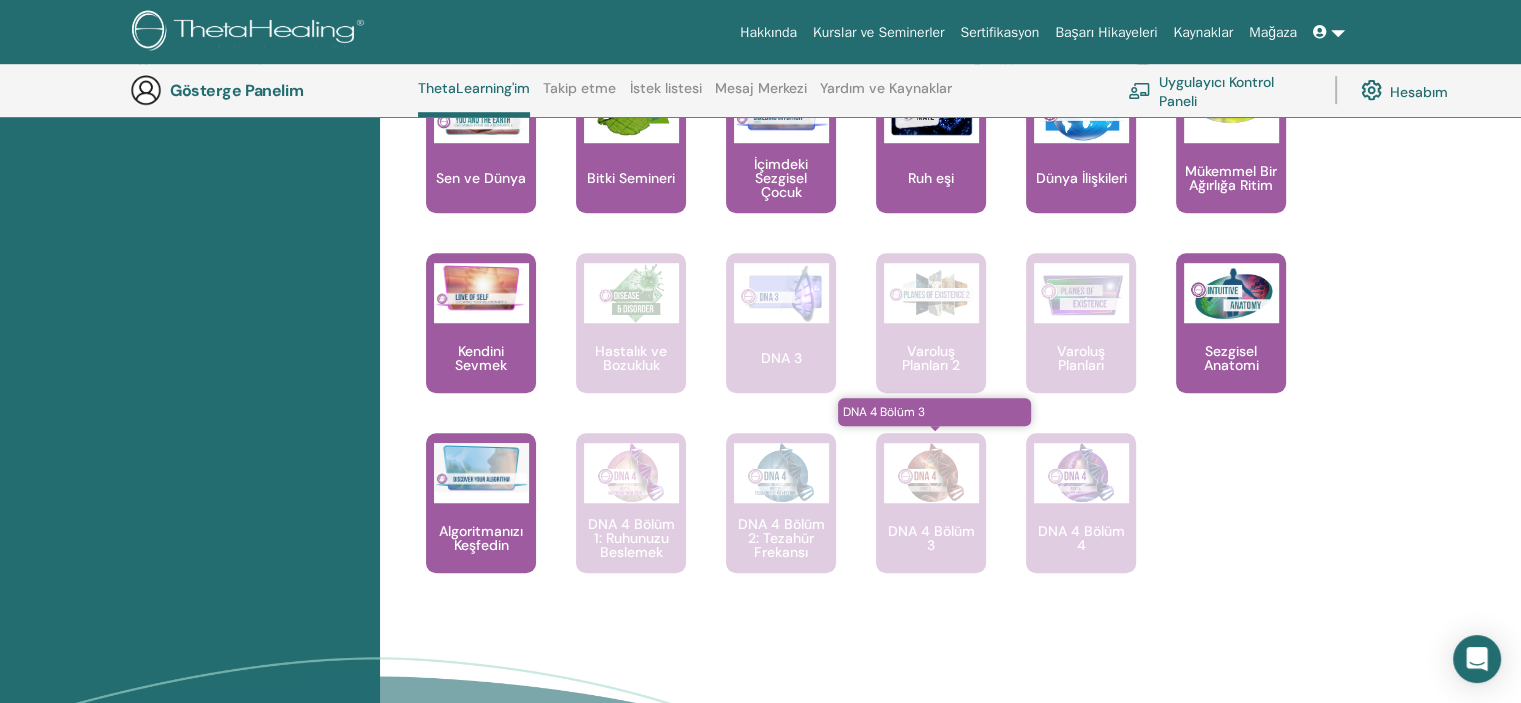 scroll, scrollTop: 1352, scrollLeft: 0, axis: vertical 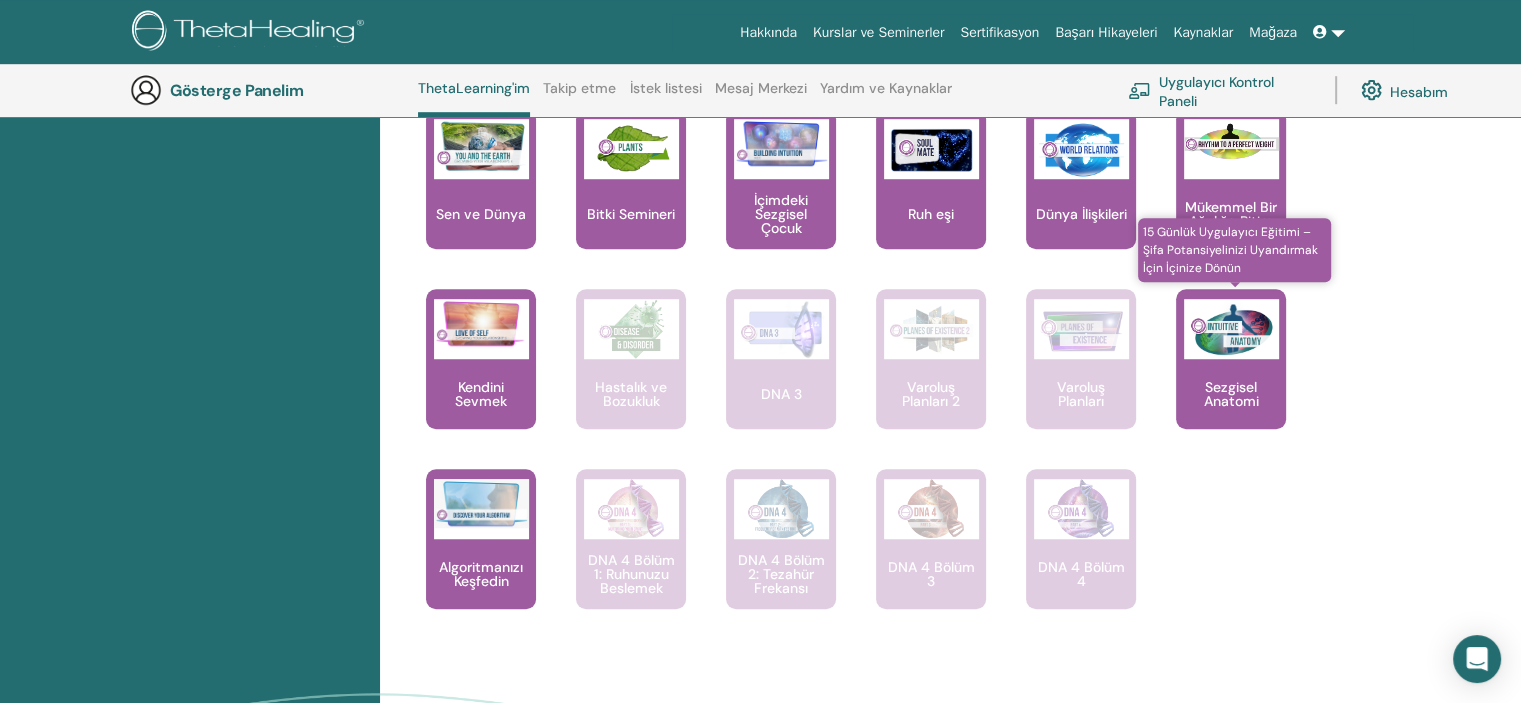 click on "Sezgisel Anatomi" at bounding box center [1231, 394] 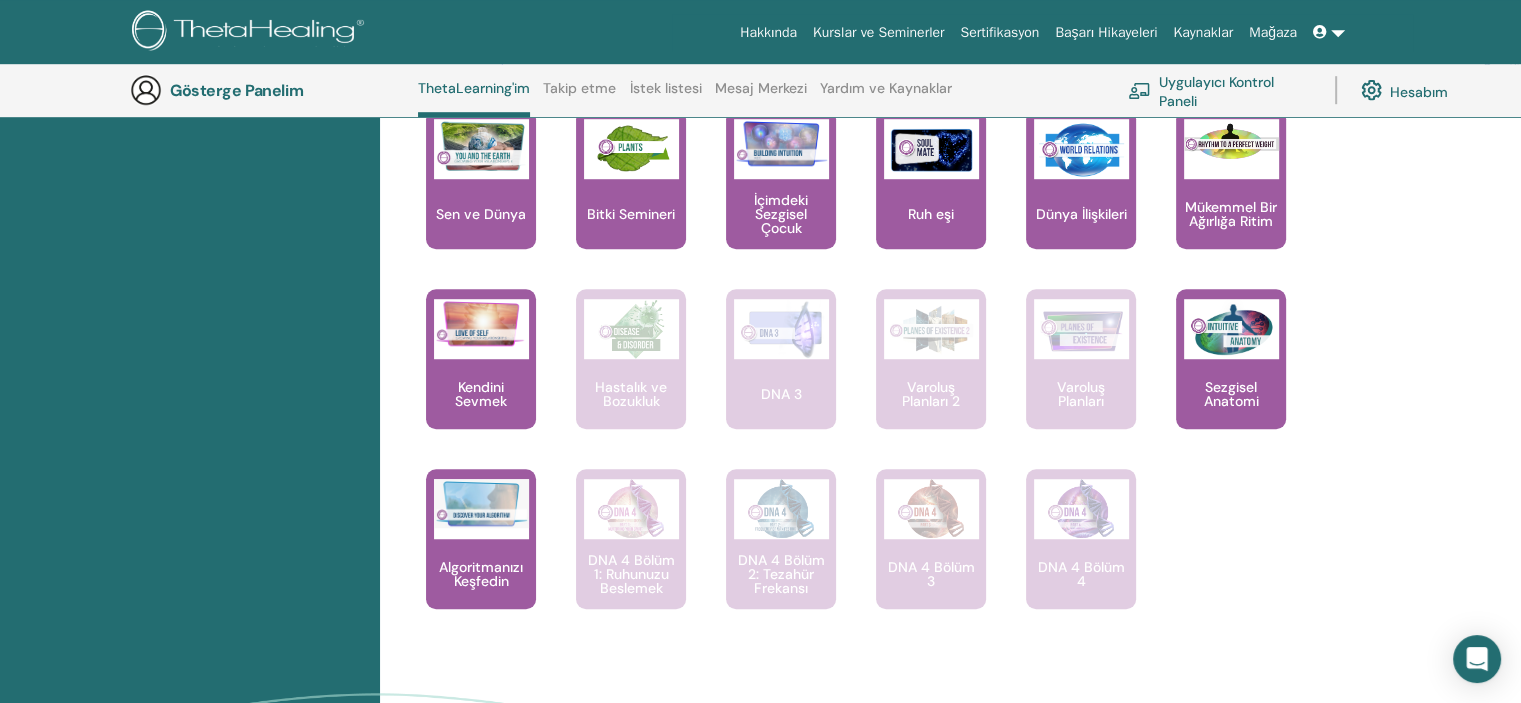 scroll, scrollTop: 1252, scrollLeft: 0, axis: vertical 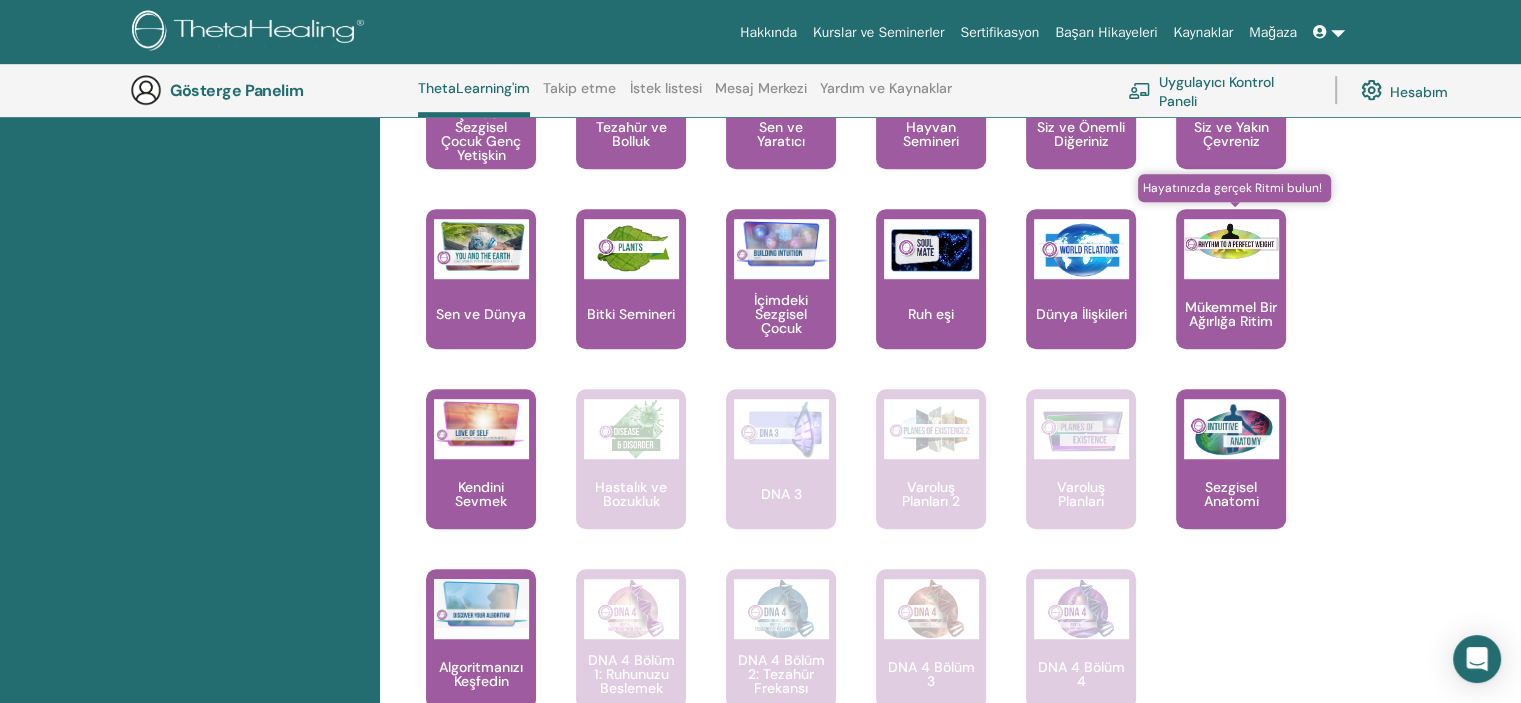 click on "Mükemmel Bir Ağırlığa Ritim" at bounding box center [1231, 314] 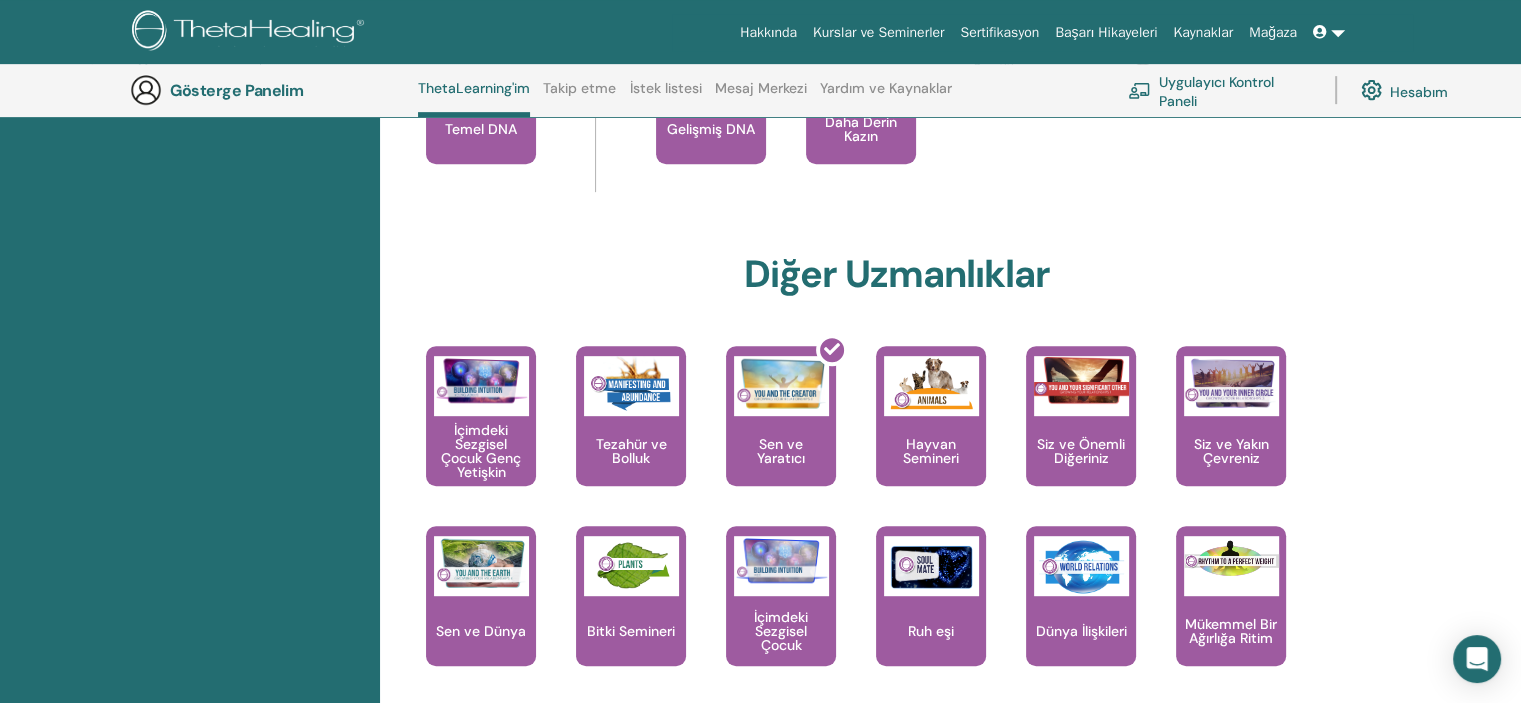 scroll, scrollTop: 1052, scrollLeft: 0, axis: vertical 